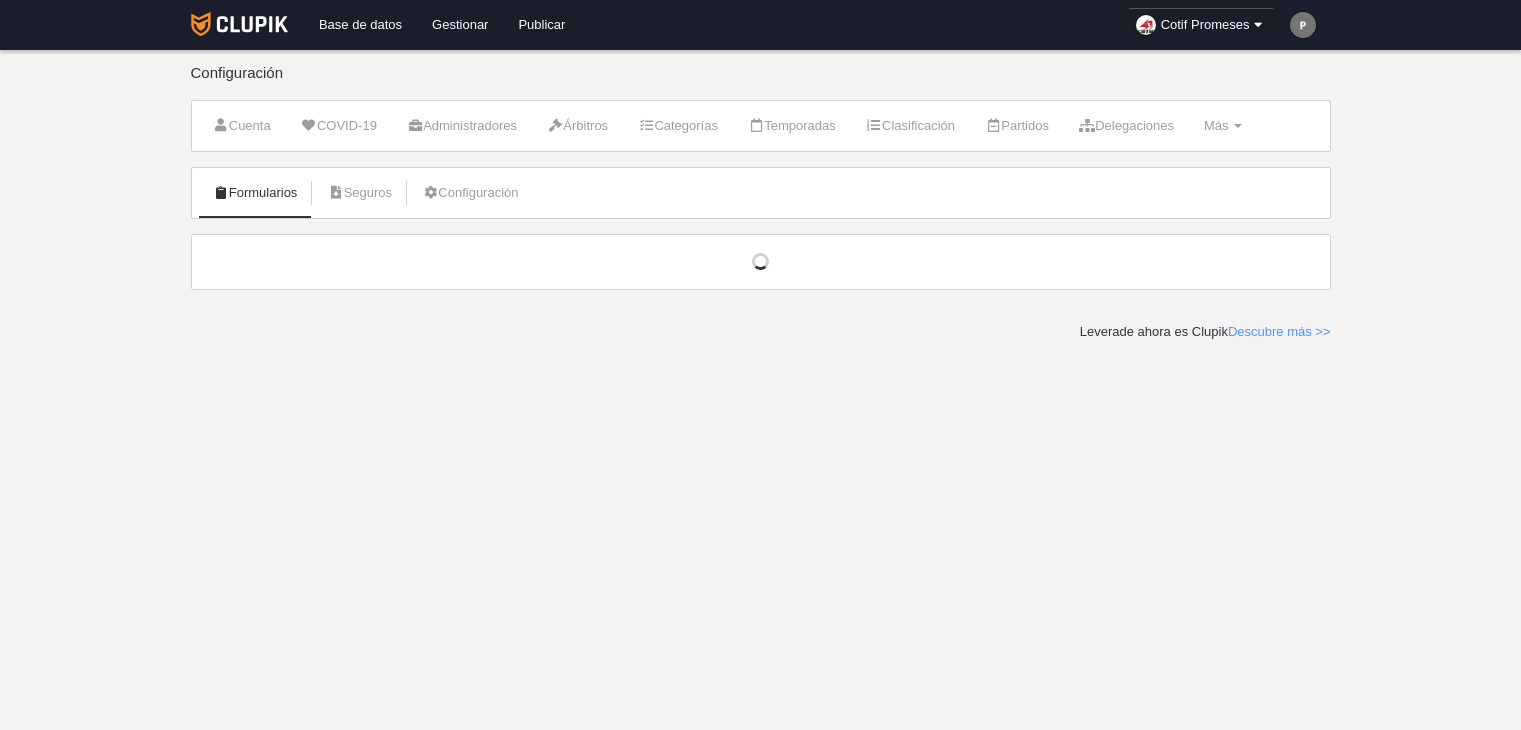 scroll, scrollTop: 0, scrollLeft: 0, axis: both 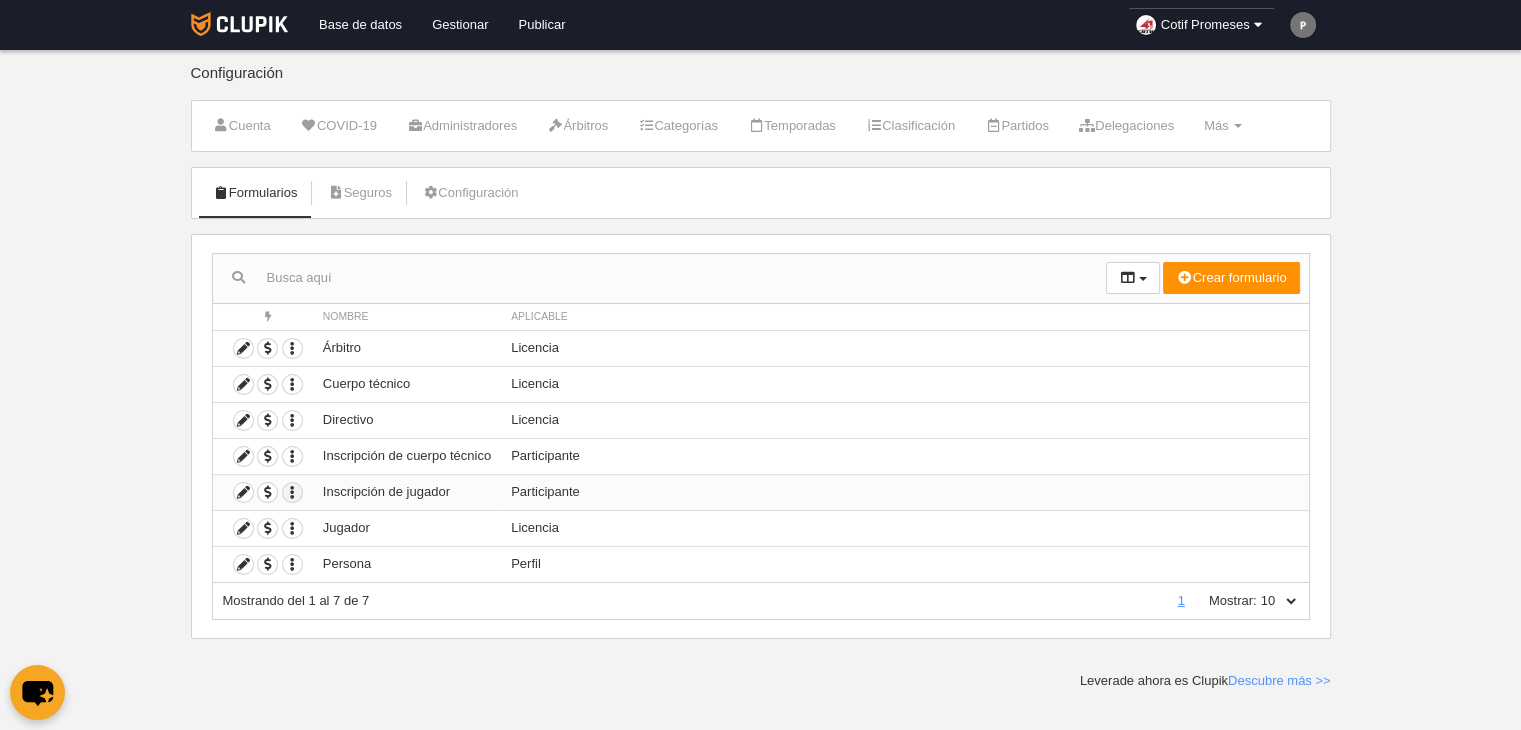 click at bounding box center [292, 348] 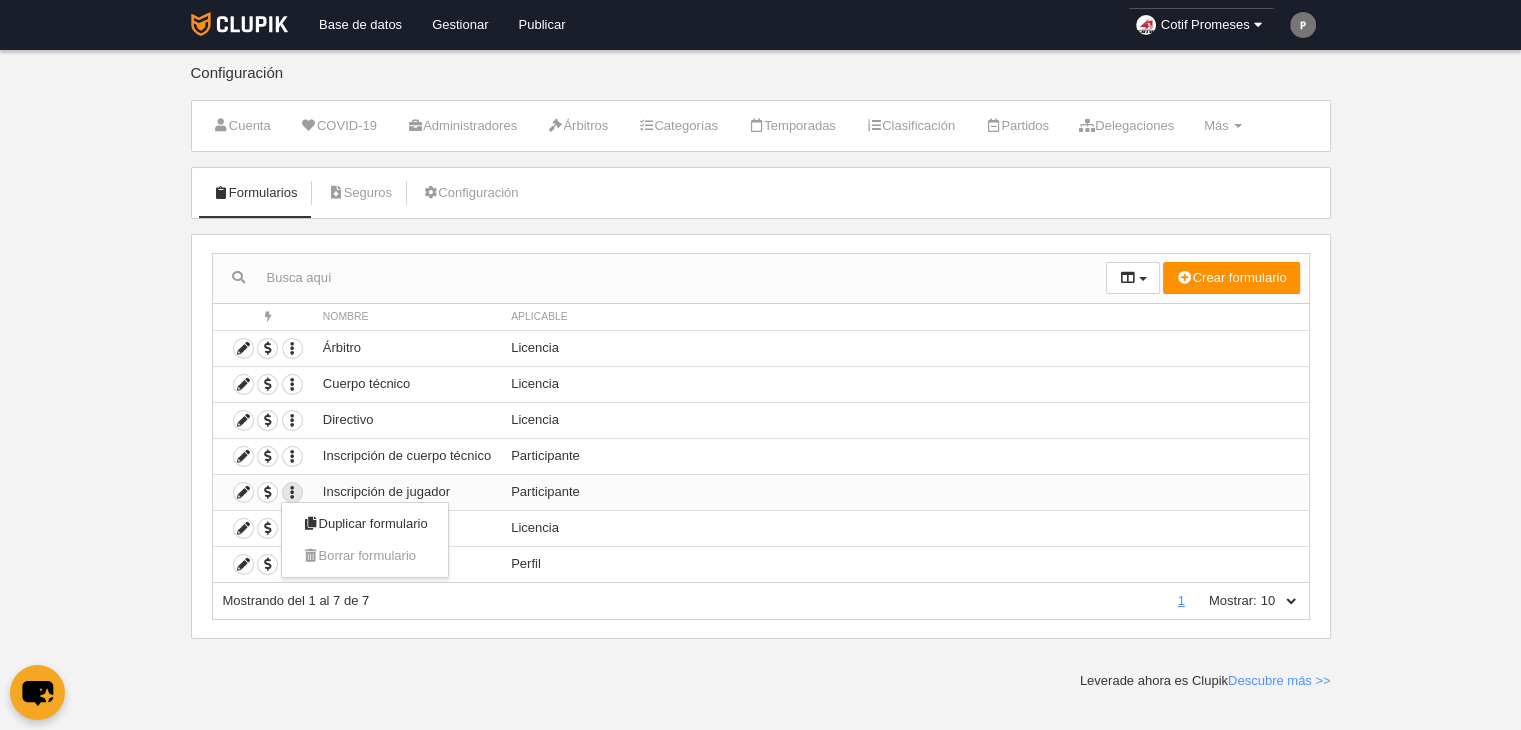 click on "Inscripción de jugador" at bounding box center [407, 348] 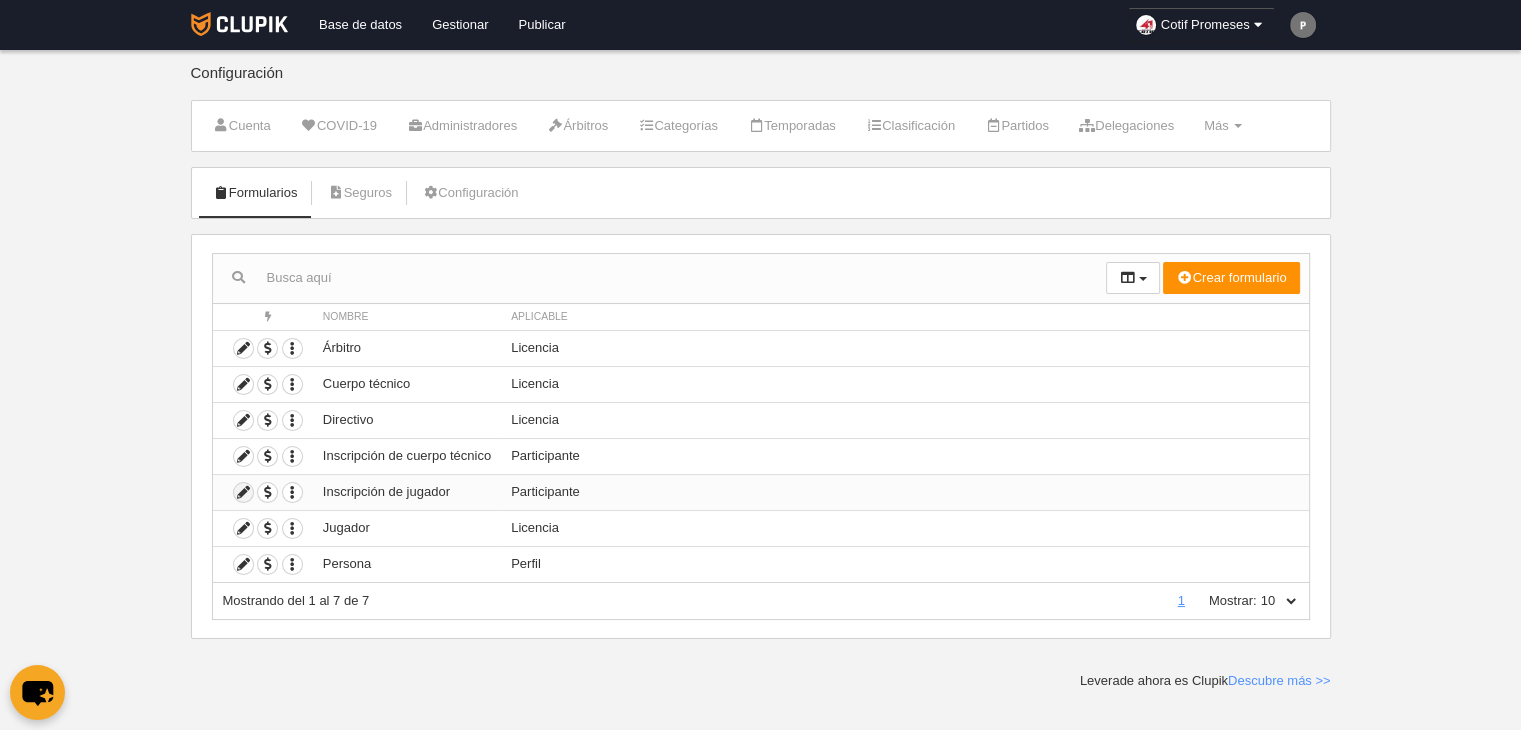 click at bounding box center (243, 492) 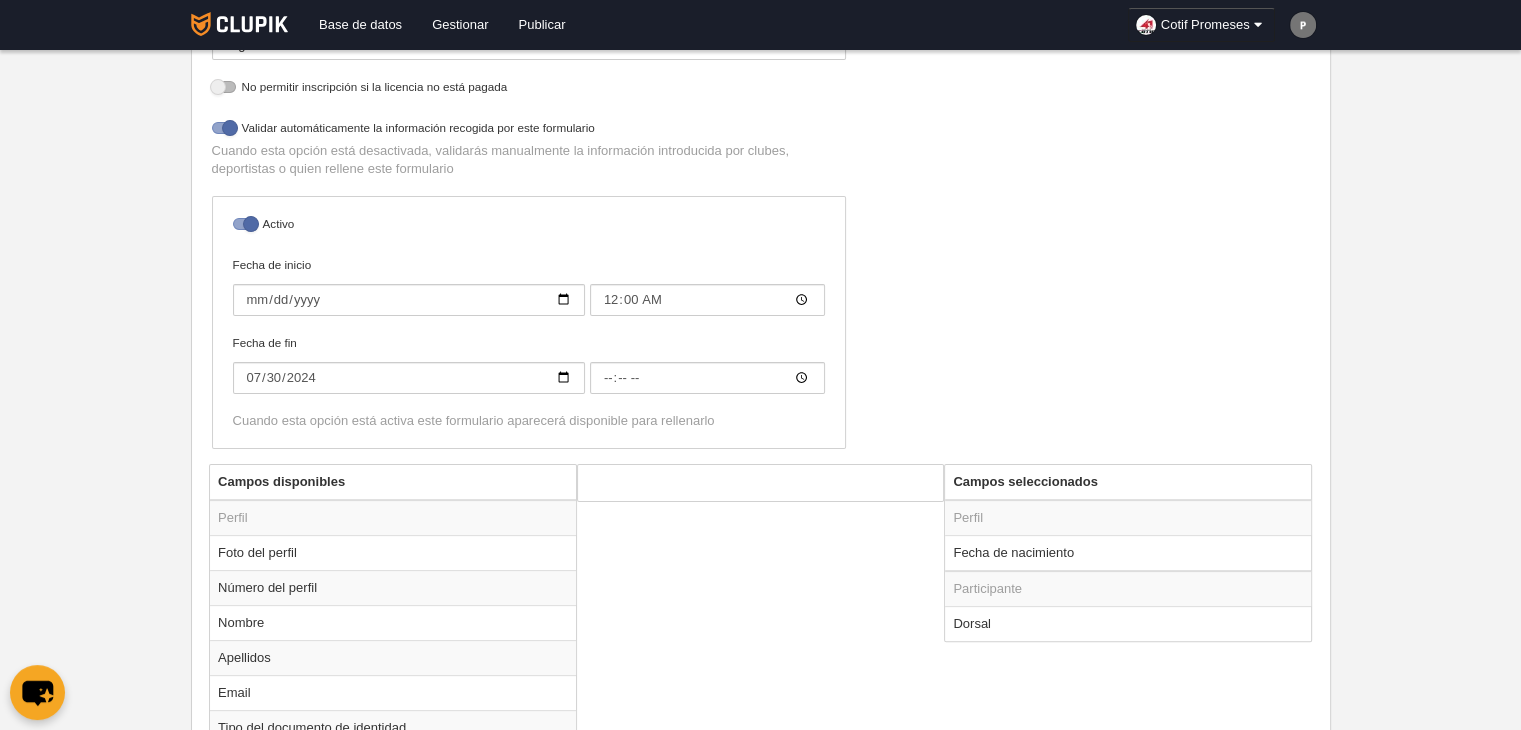 scroll, scrollTop: 412, scrollLeft: 0, axis: vertical 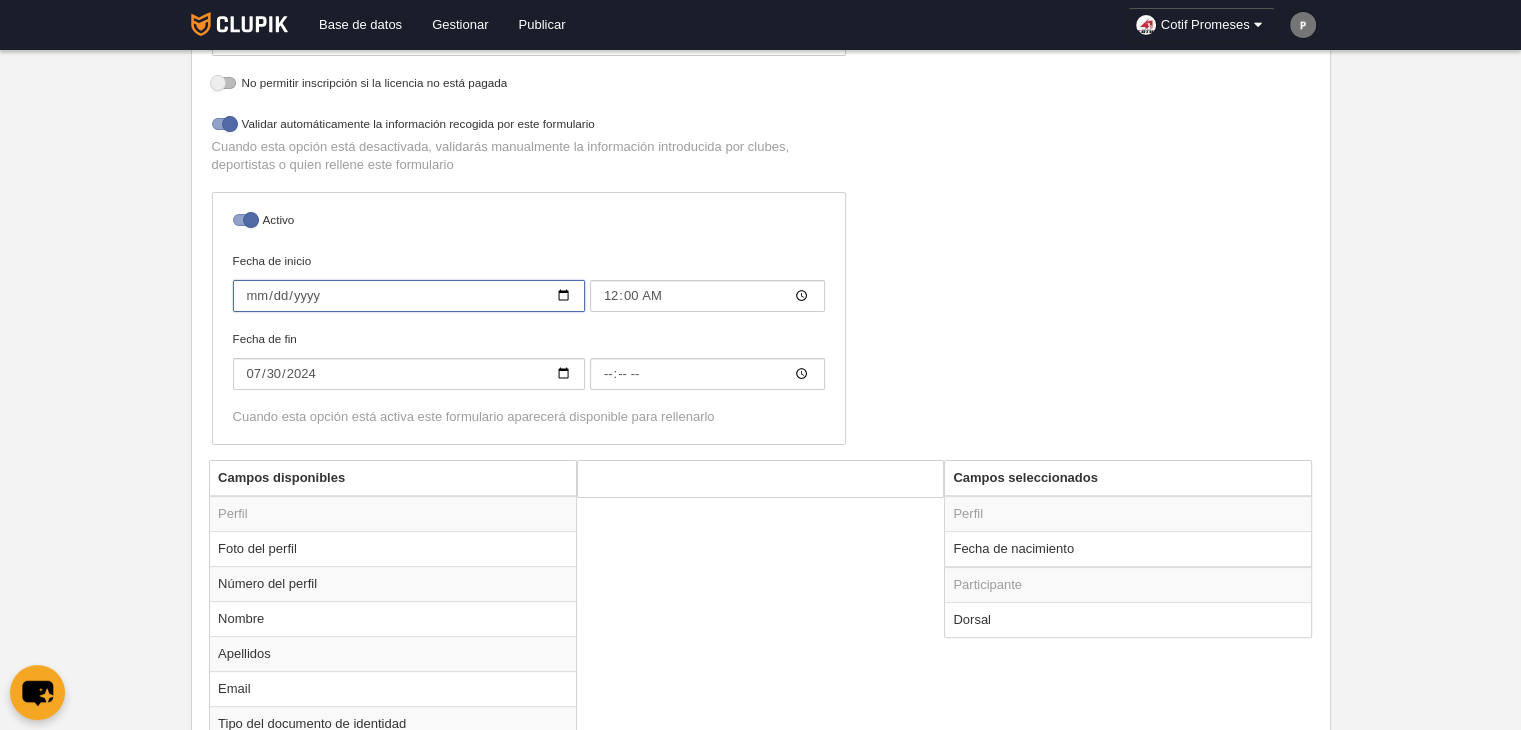 click on "[DATE]" at bounding box center (409, 296) 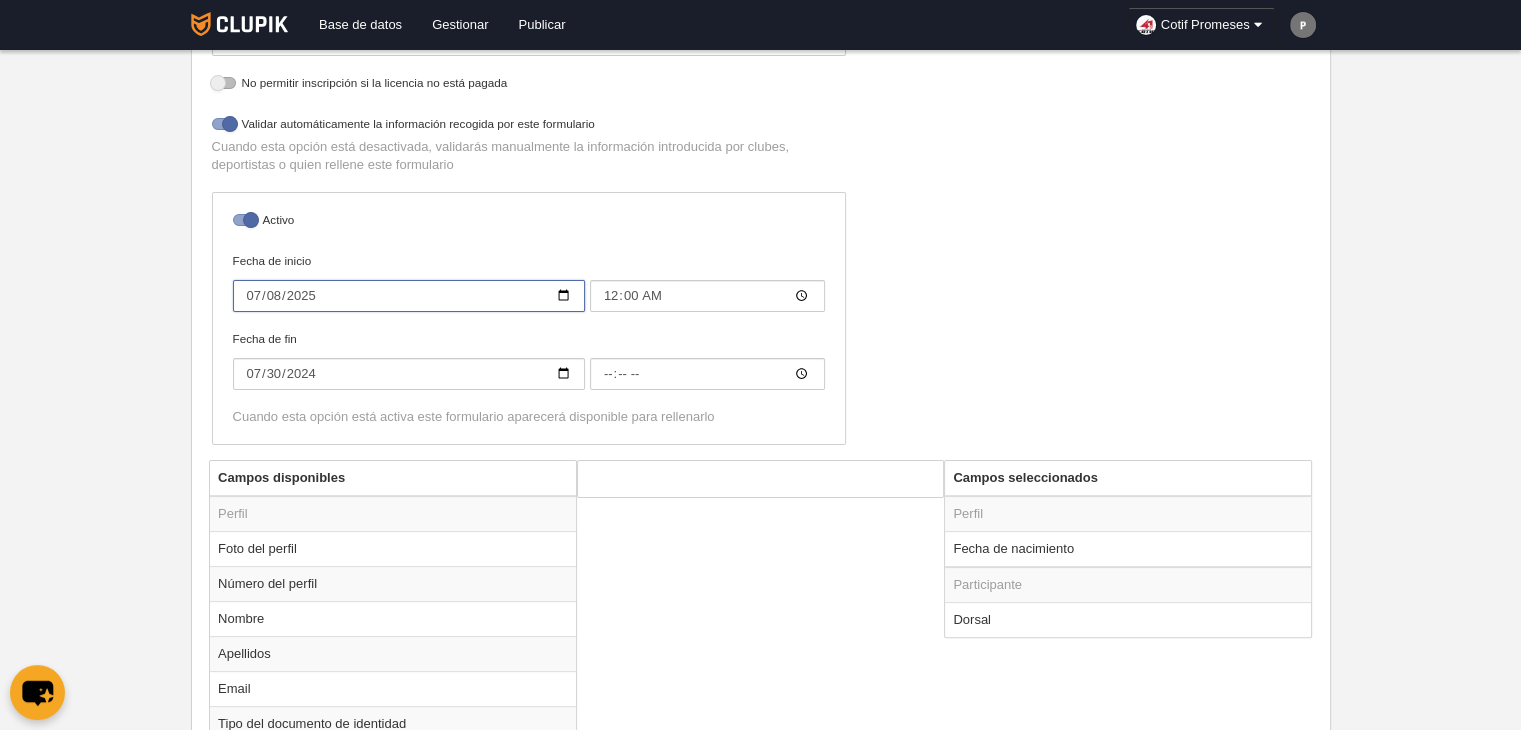 type on "2025-07-08" 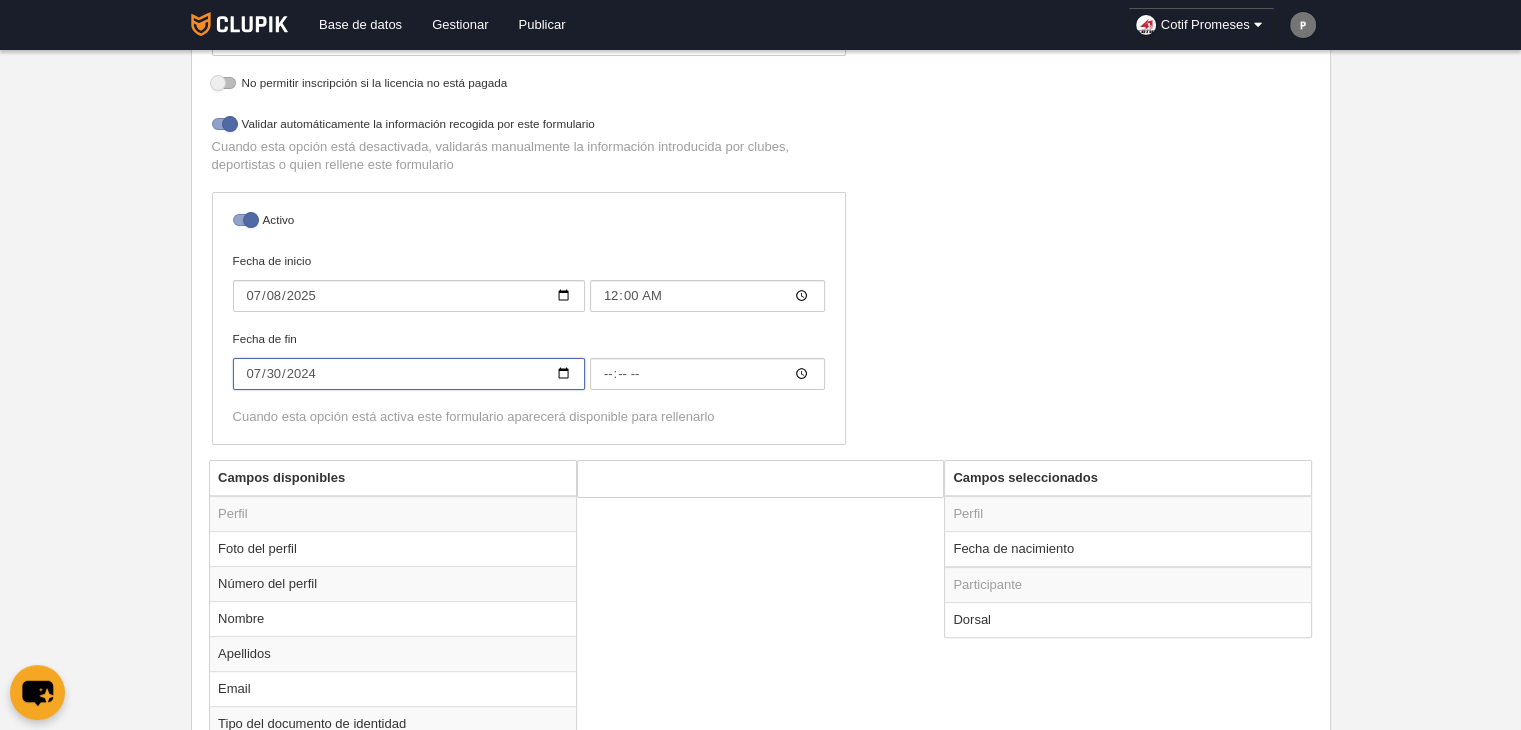click on "2024-07-30" at bounding box center (409, 296) 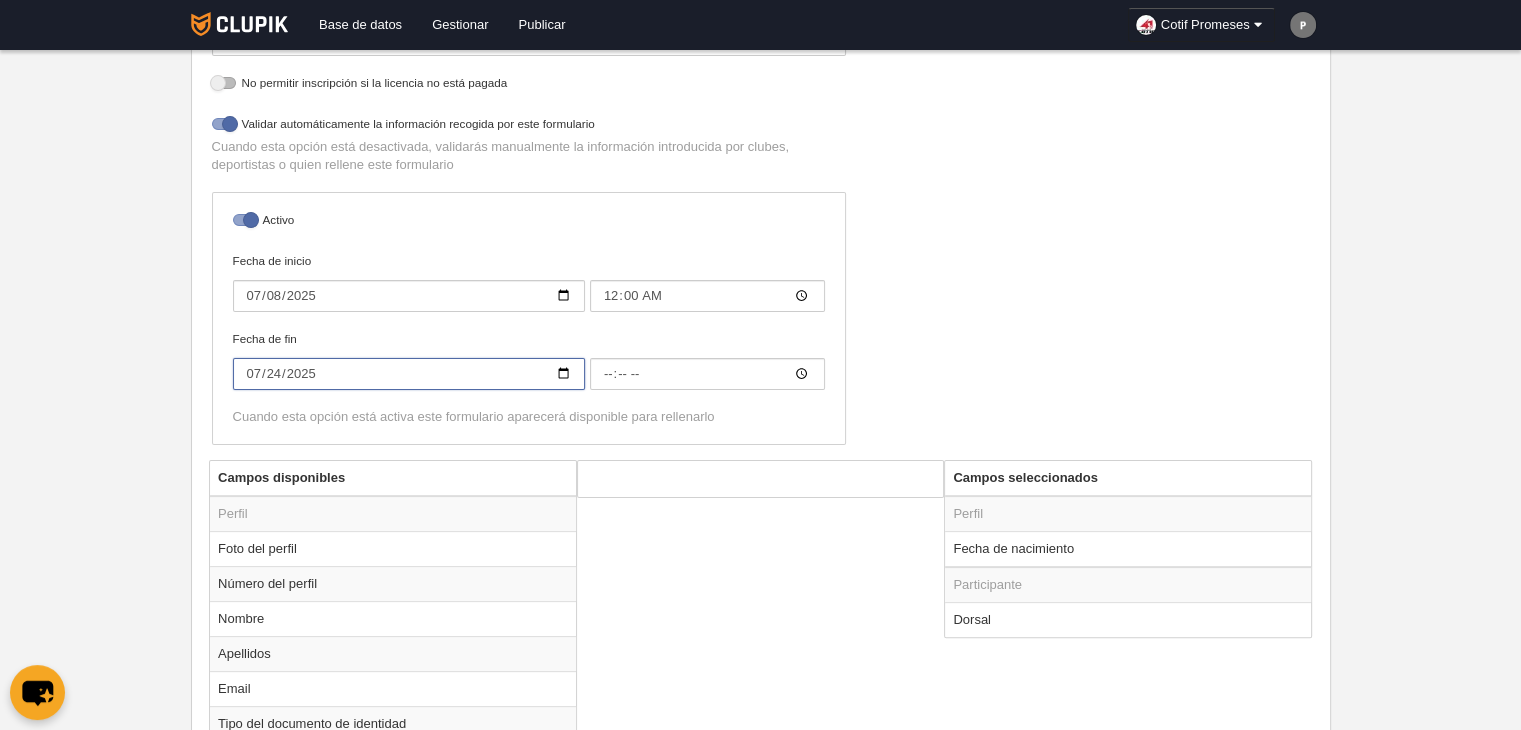 type on "2025-07-24" 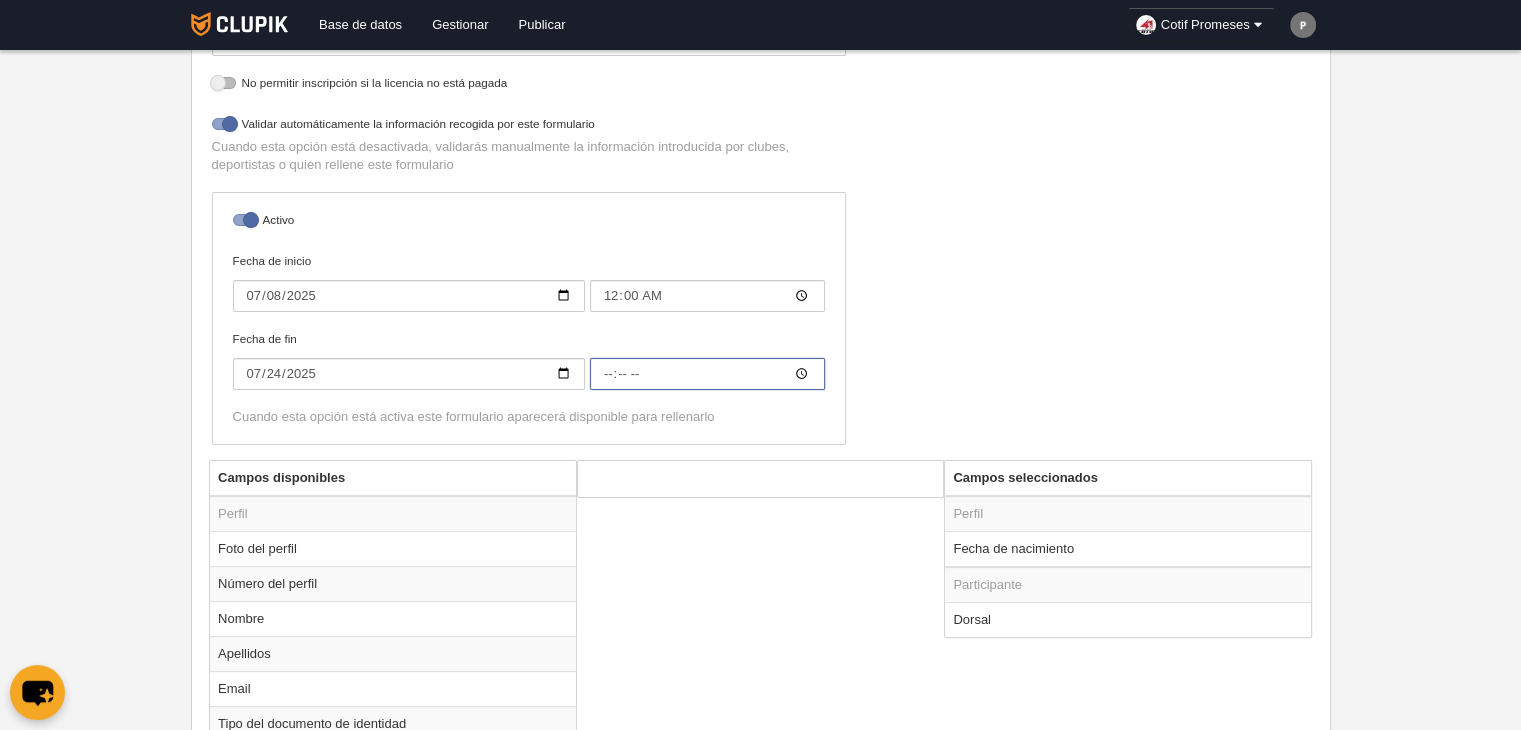 click on "[TIME]" at bounding box center [707, 296] 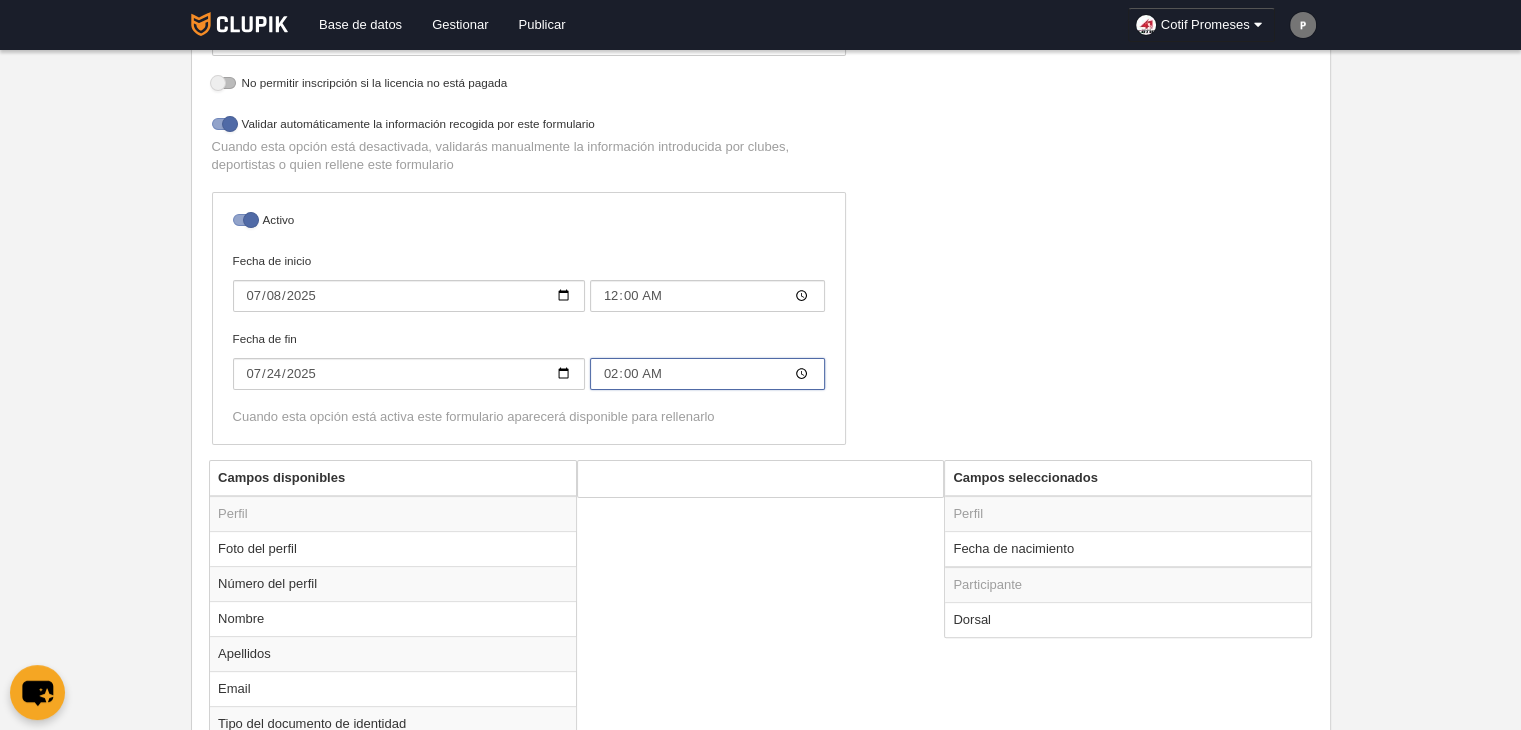 type on "20:00" 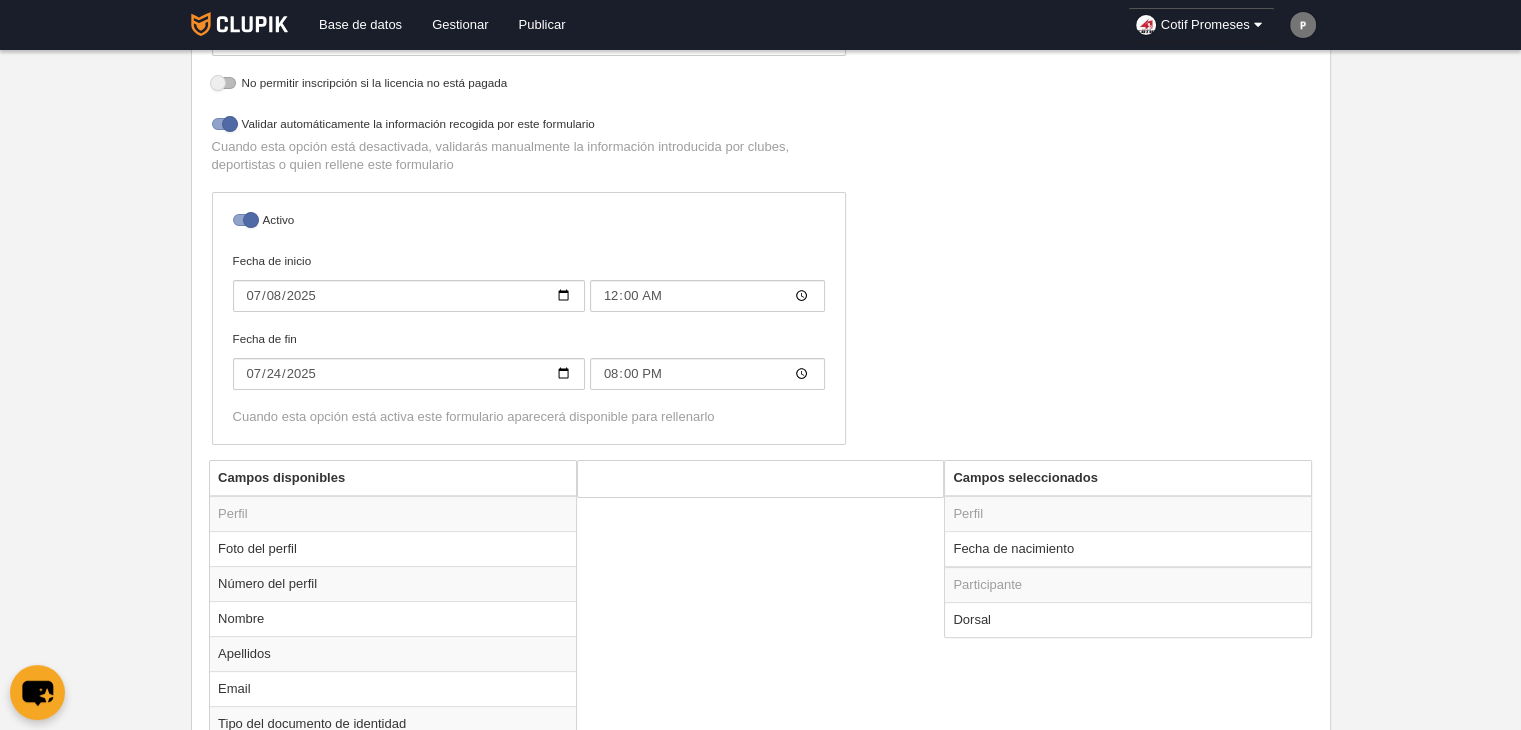 click on "Nombre
Inscripción de jugador
Precios
Configuración de precios
Formularios de licencia enlazables a este participante
Jugador                   Directivo     Árbitro     Jugador     Cuerpo técnico     No hay resultados para la búsqueda   No hay opciones
No permitir inscripción si la licencia no está pagada
Validar automáticamente la información recogida por este formulario
Cuando esta opción está desactivada, validarás manualmente la información introducida por clubes, deportistas o quien rellene este formulario
Activo
Fecha de inicio
2025-07-08   00:00
Fecha de fin
2025-07-24   20:00" at bounding box center (760, 150) 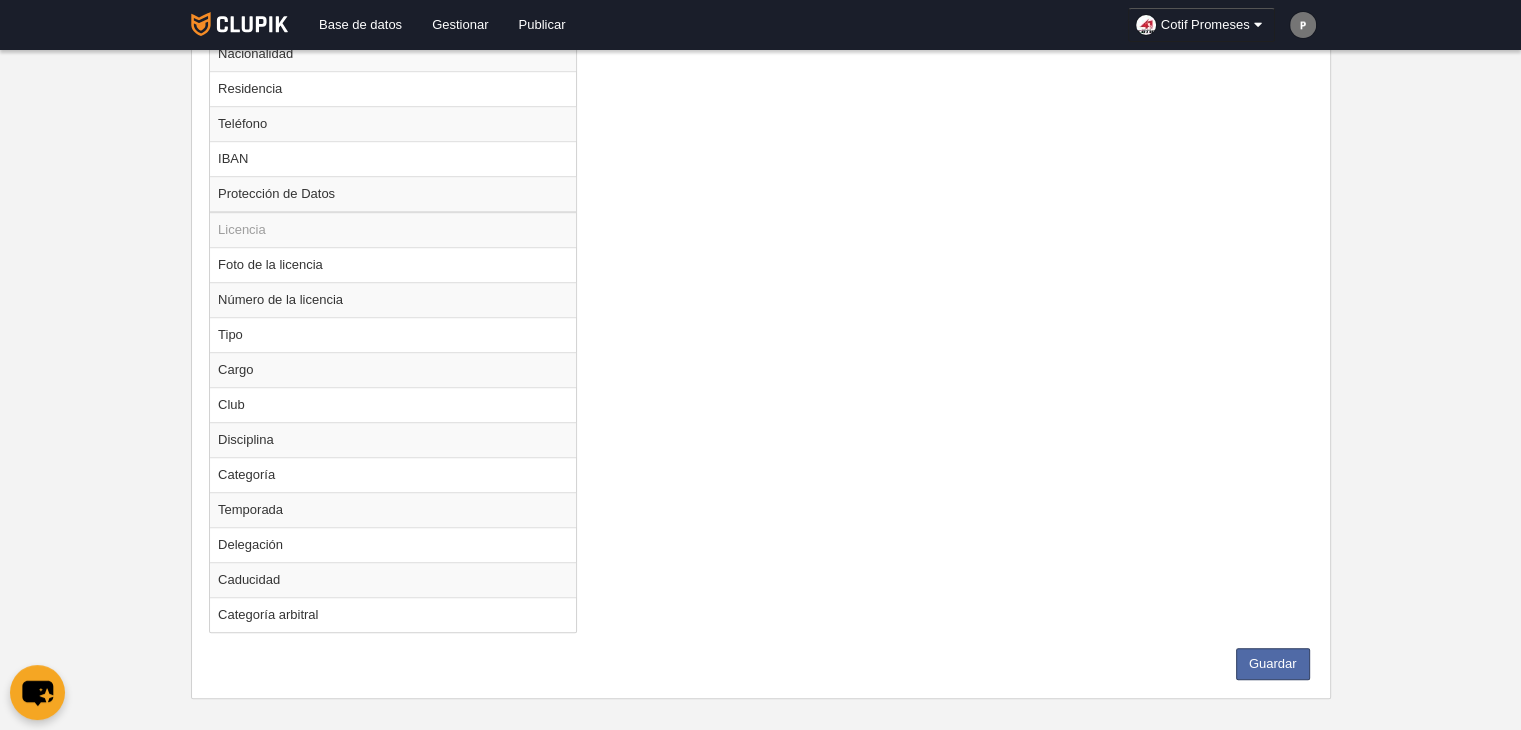 scroll, scrollTop: 1303, scrollLeft: 0, axis: vertical 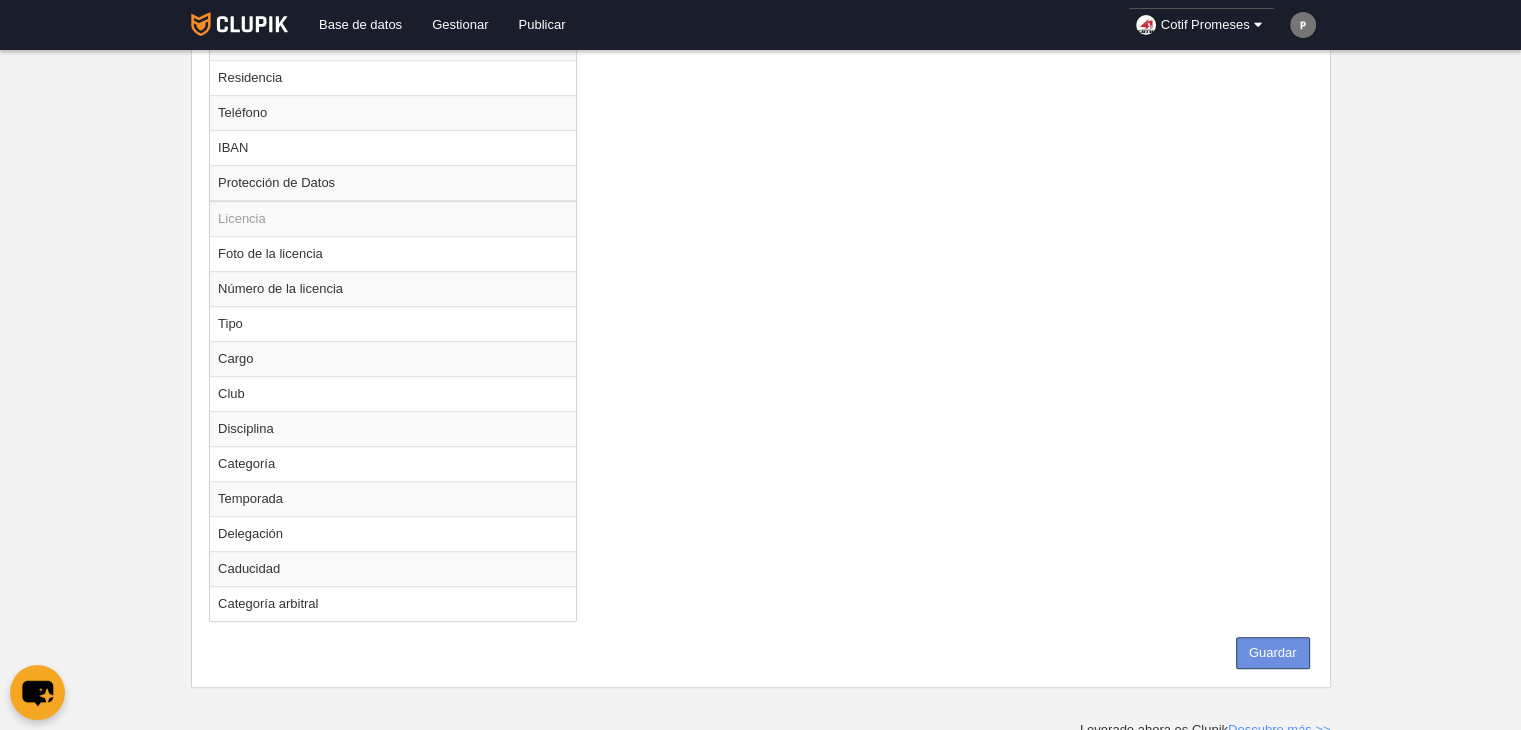 click on "Guardar" at bounding box center (1273, 653) 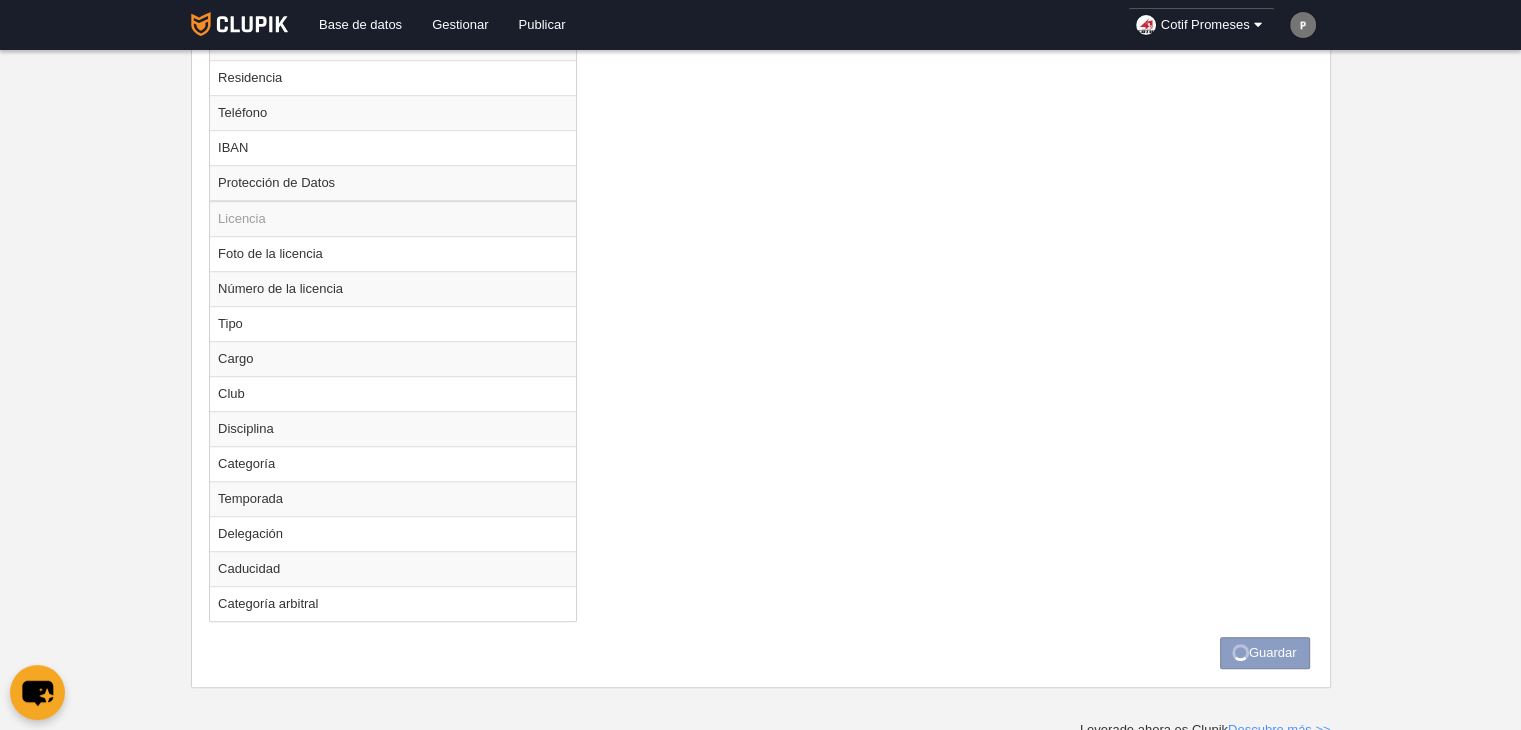 scroll, scrollTop: 0, scrollLeft: 0, axis: both 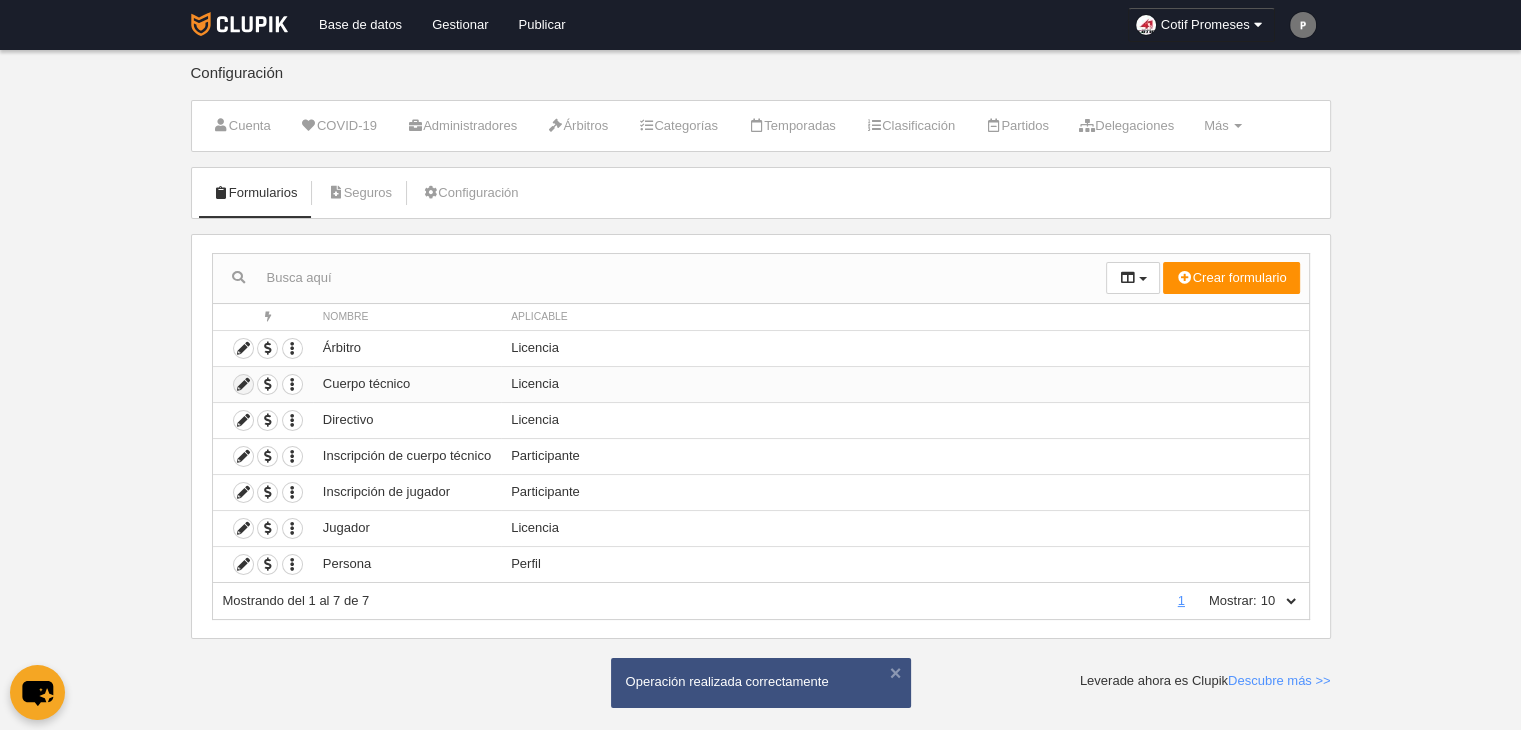 click at bounding box center (243, 384) 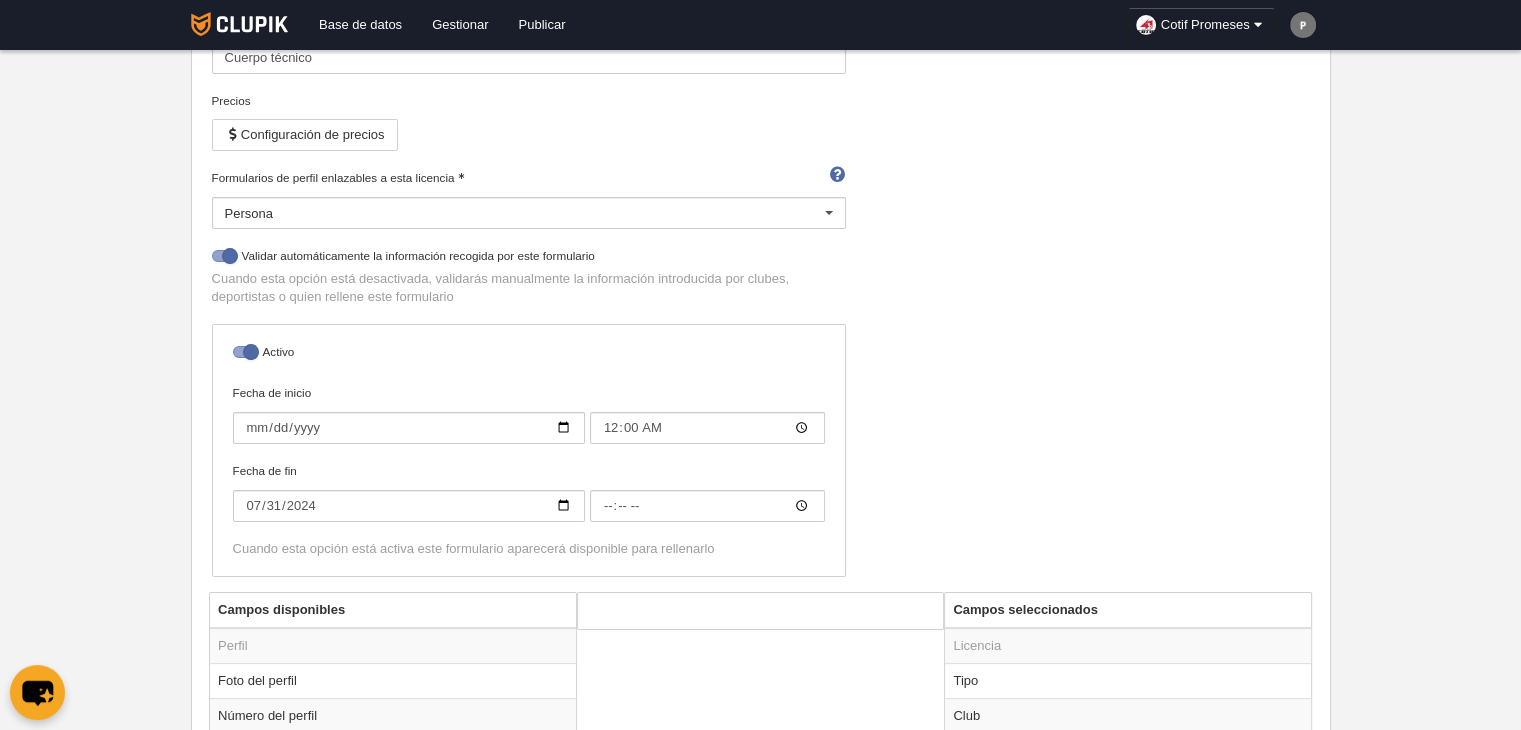 scroll, scrollTop: 248, scrollLeft: 0, axis: vertical 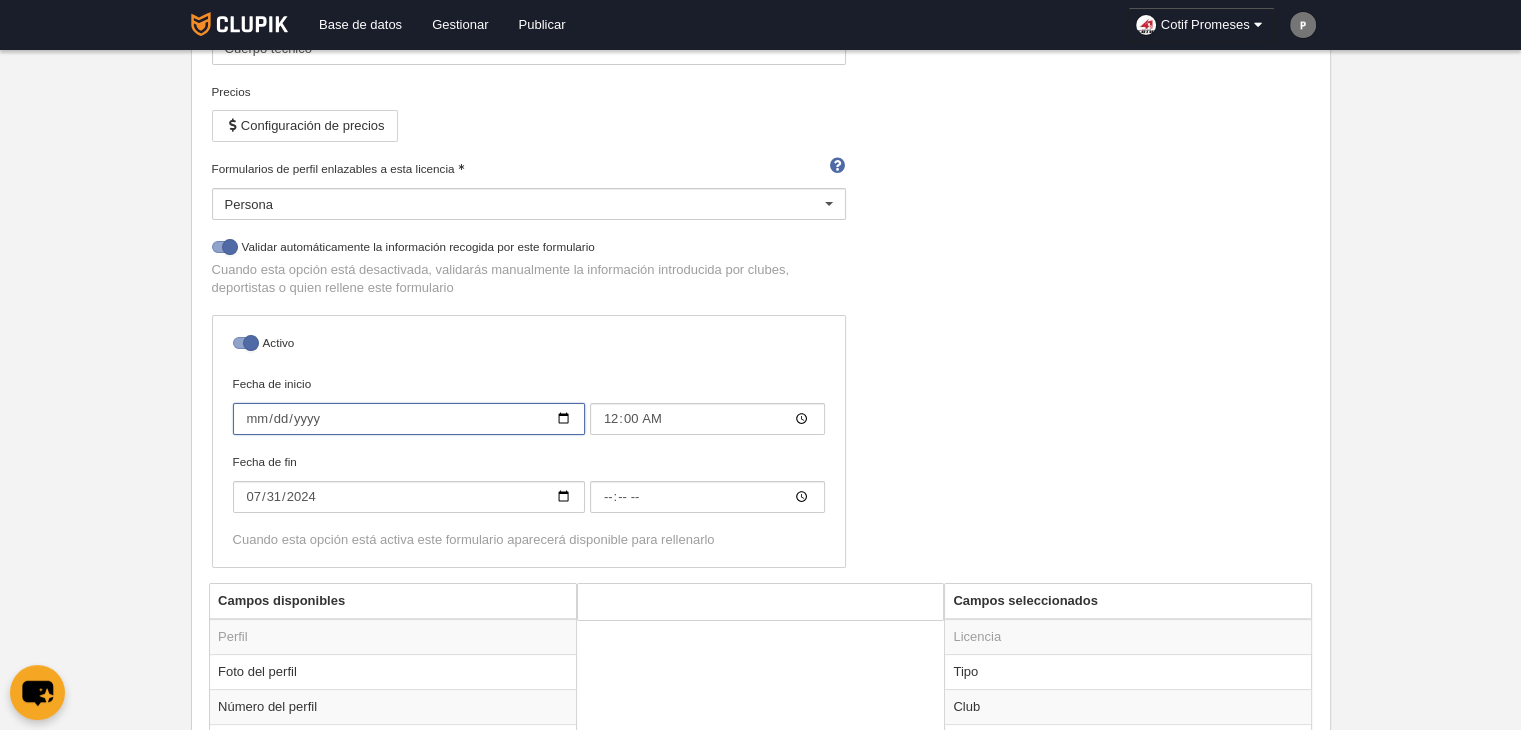 click on "[DATE]" at bounding box center [409, 419] 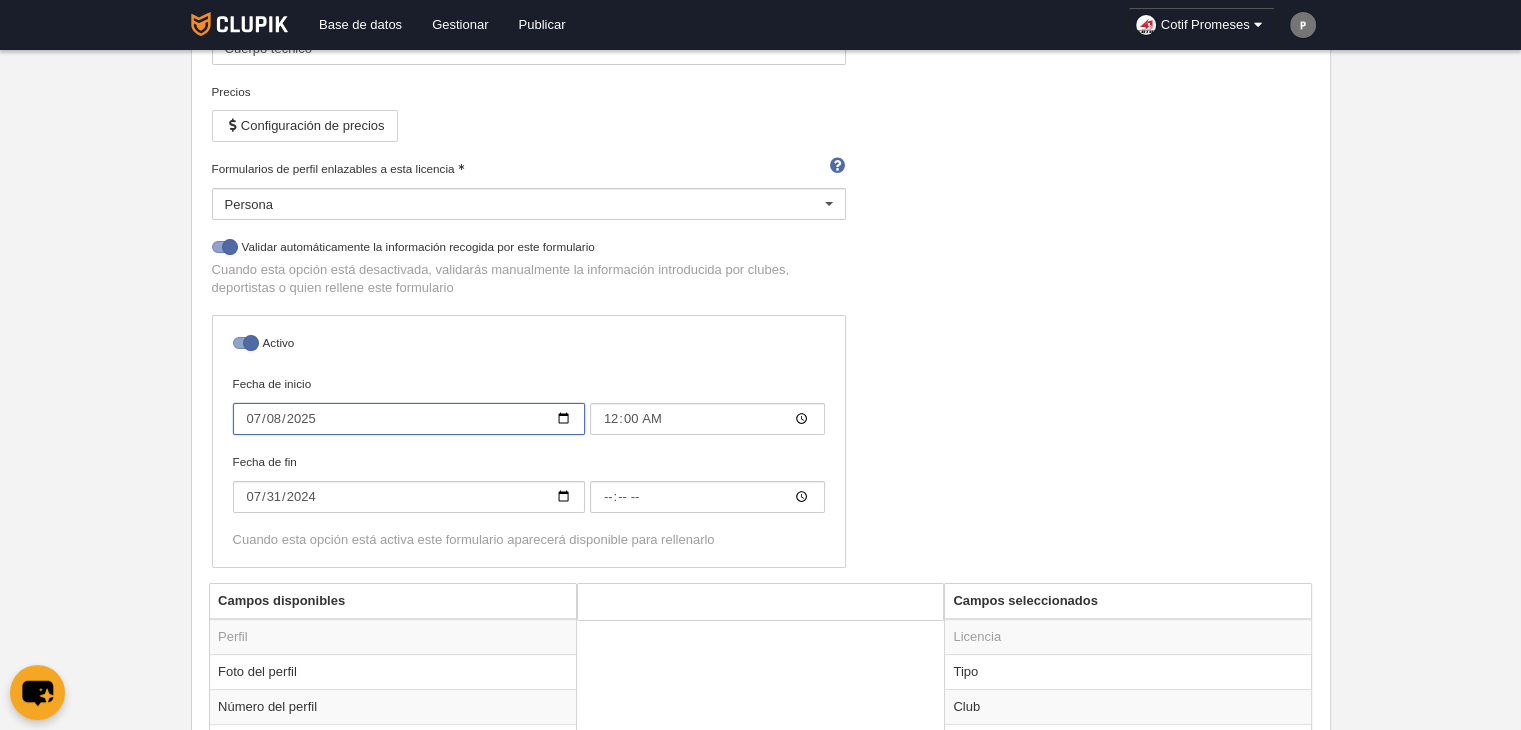type on "2025-07-08" 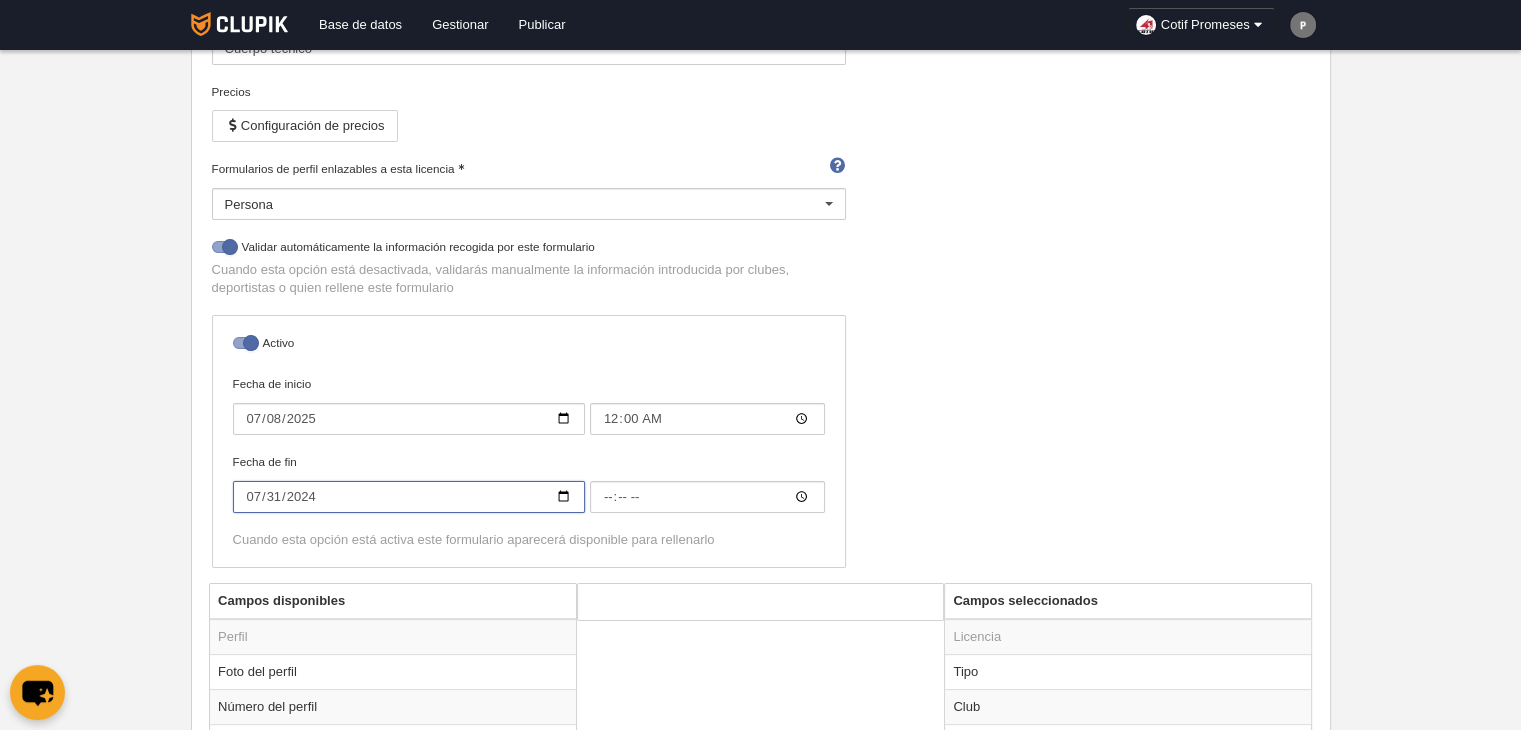 click on "2024-07-31" at bounding box center [409, 419] 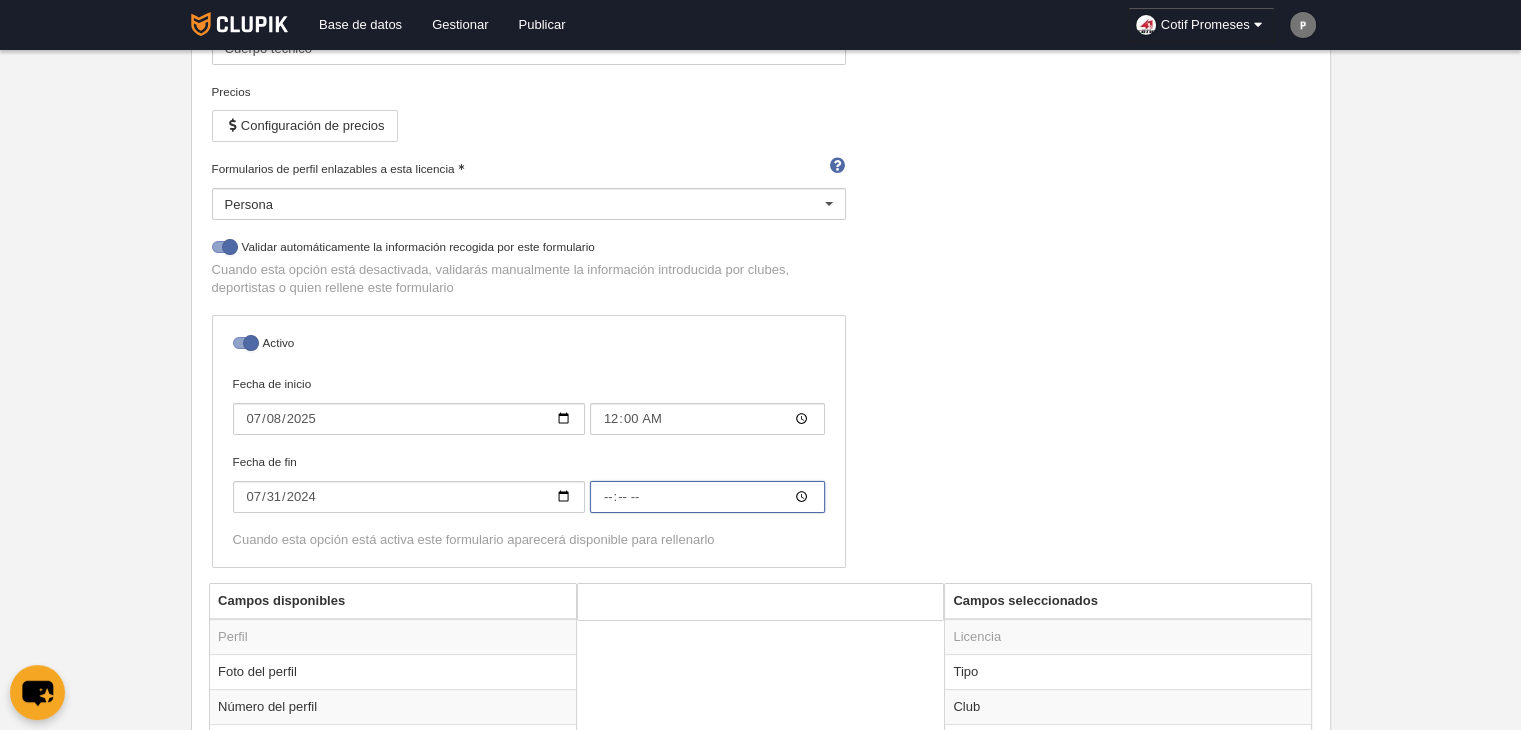 click on "[TIME]" at bounding box center [707, 419] 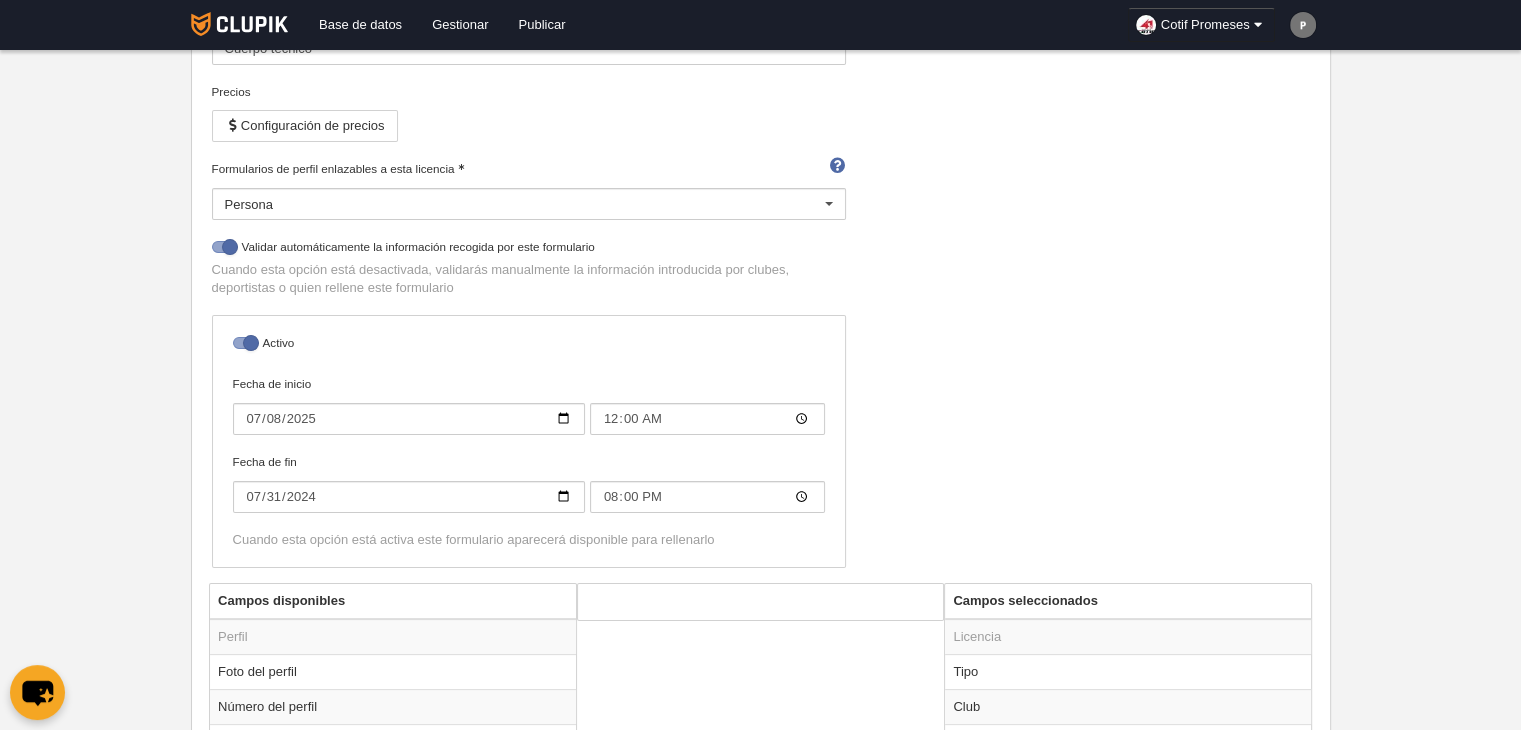 click on "Nombre
Cuerpo técnico
Precios
Configuración de precios
Formularios de perfil enlazables a esta licencia
Persona                   Persona     No hay resultados para la búsqueda   No hay opciones
No permitir inscripción si la licencia no está pagada
Validar automáticamente la información recogida por este formulario
Cuando esta opción está desactivada, validarás manualmente la información introducida por clubes, deportistas o quien rellene este formulario
Activo
Fecha de inicio
[DATE]   00:00
Fecha de fin
[DATE]   20:00
Cuando esta opción está activa este formulario aparecerá disponible para rellenarlo" at bounding box center [760, 294] 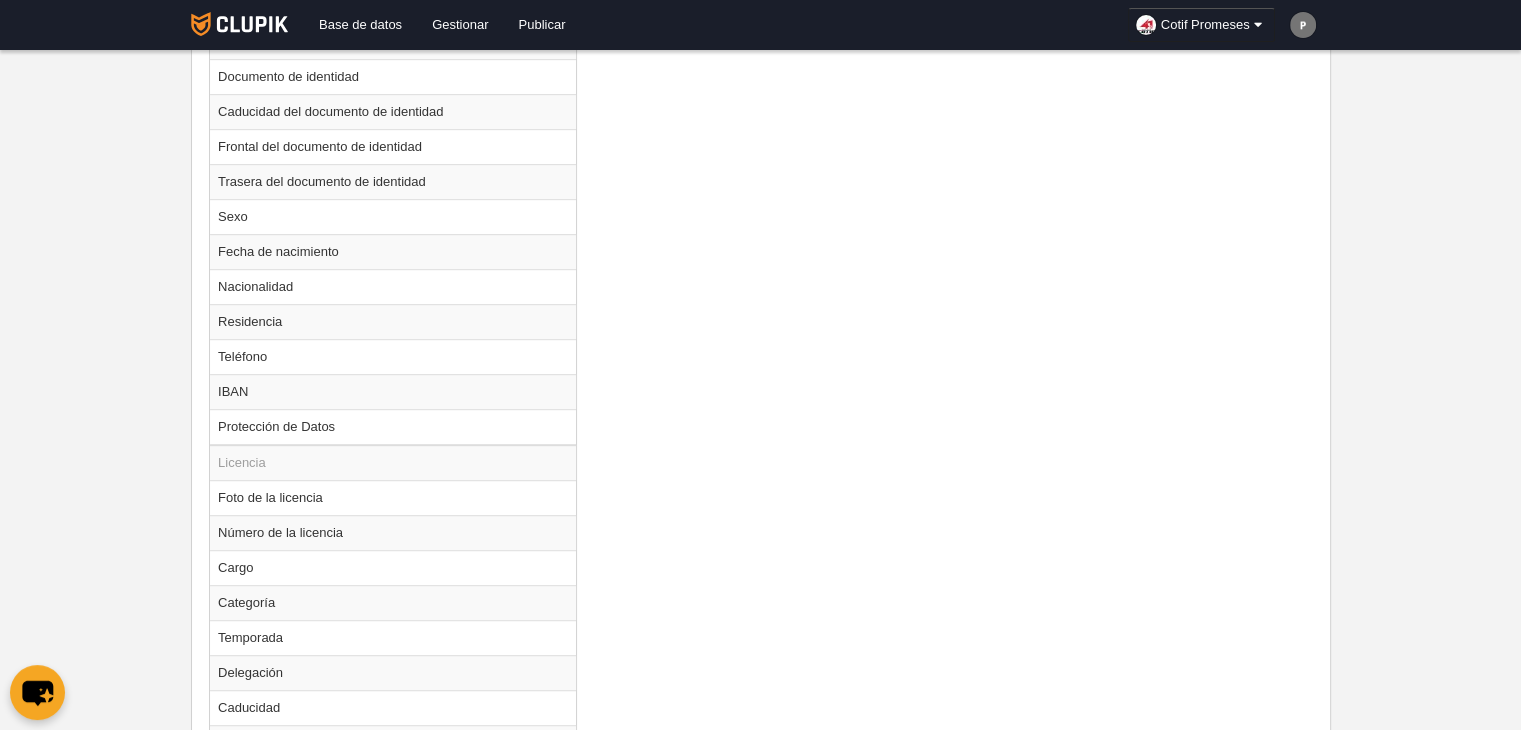 scroll, scrollTop: 1192, scrollLeft: 0, axis: vertical 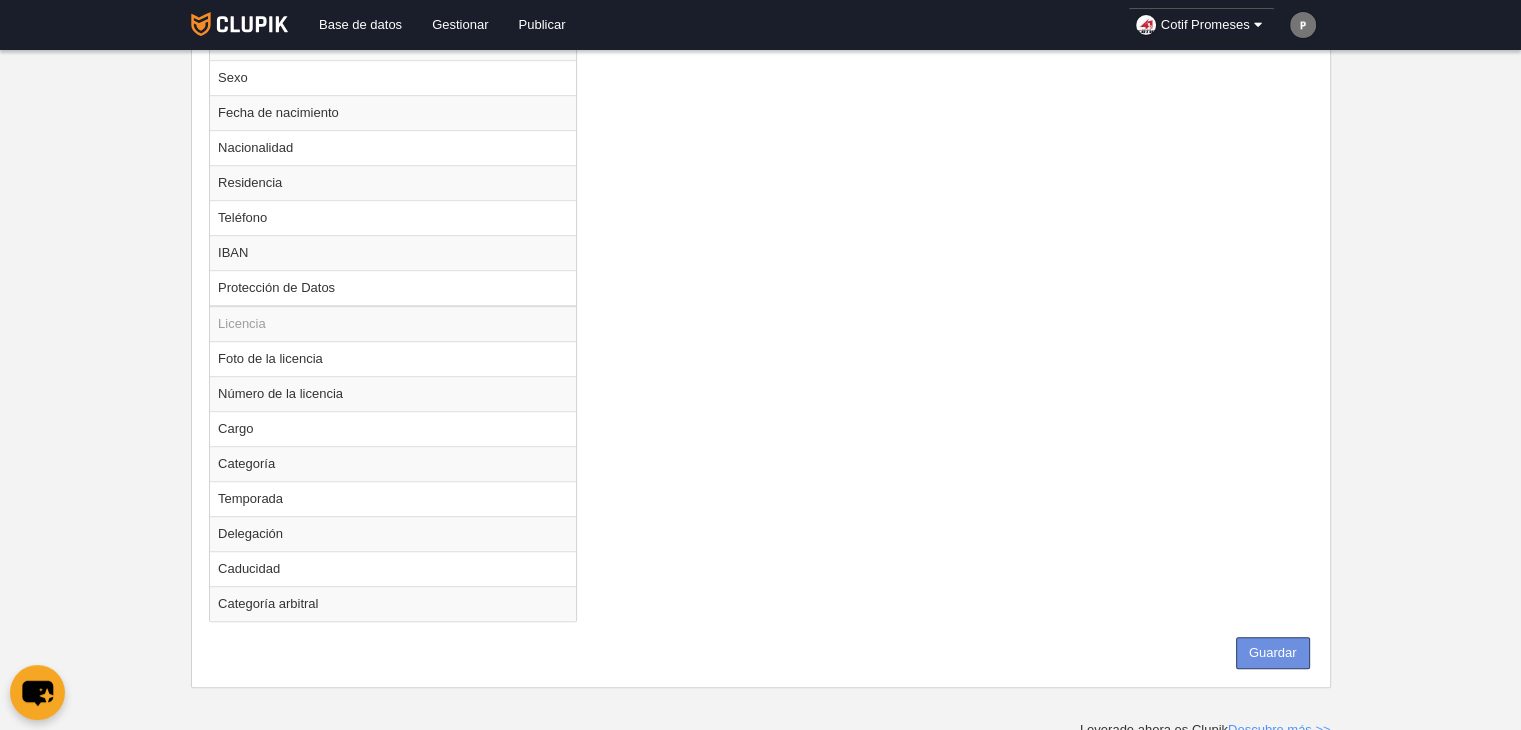 click on "Guardar" at bounding box center [1273, 653] 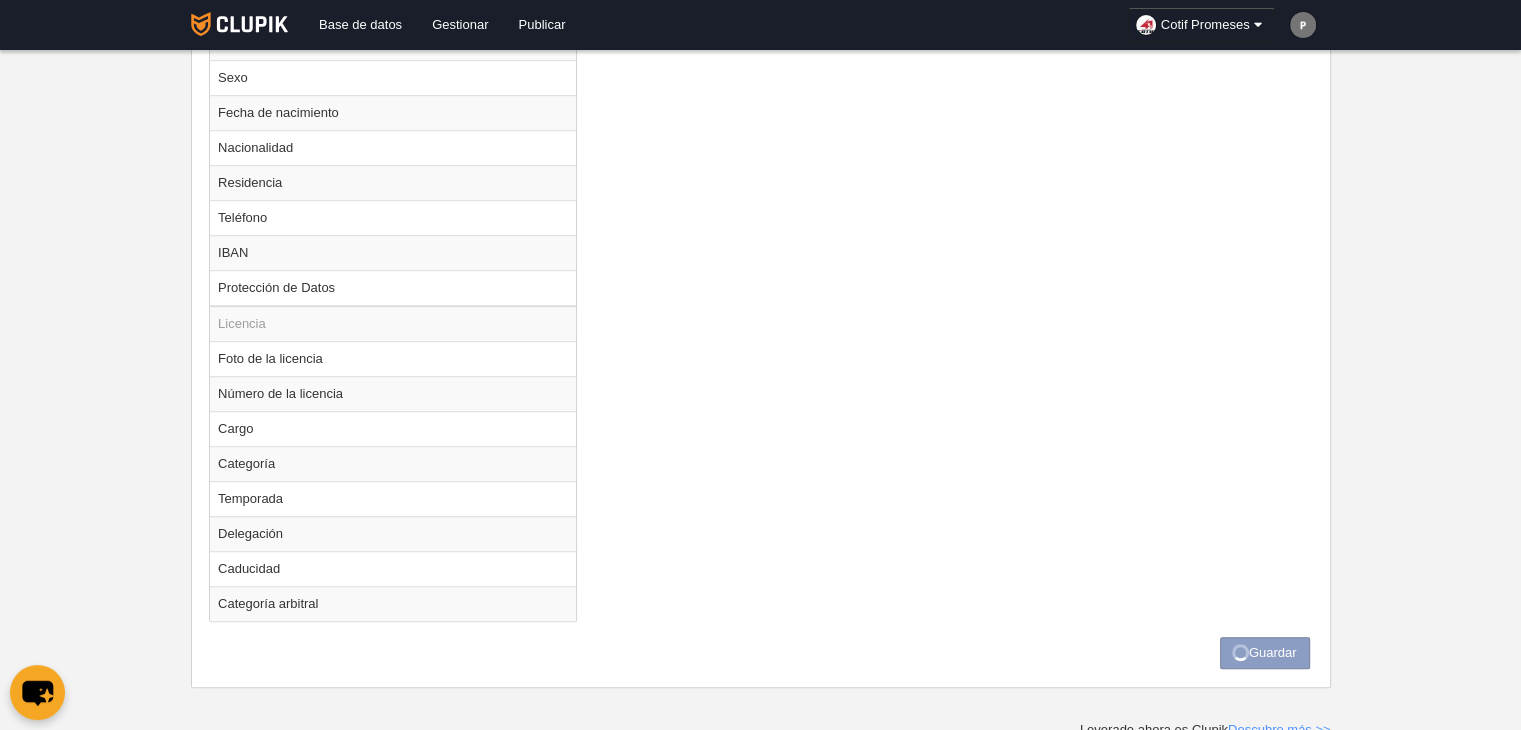 scroll, scrollTop: 0, scrollLeft: 0, axis: both 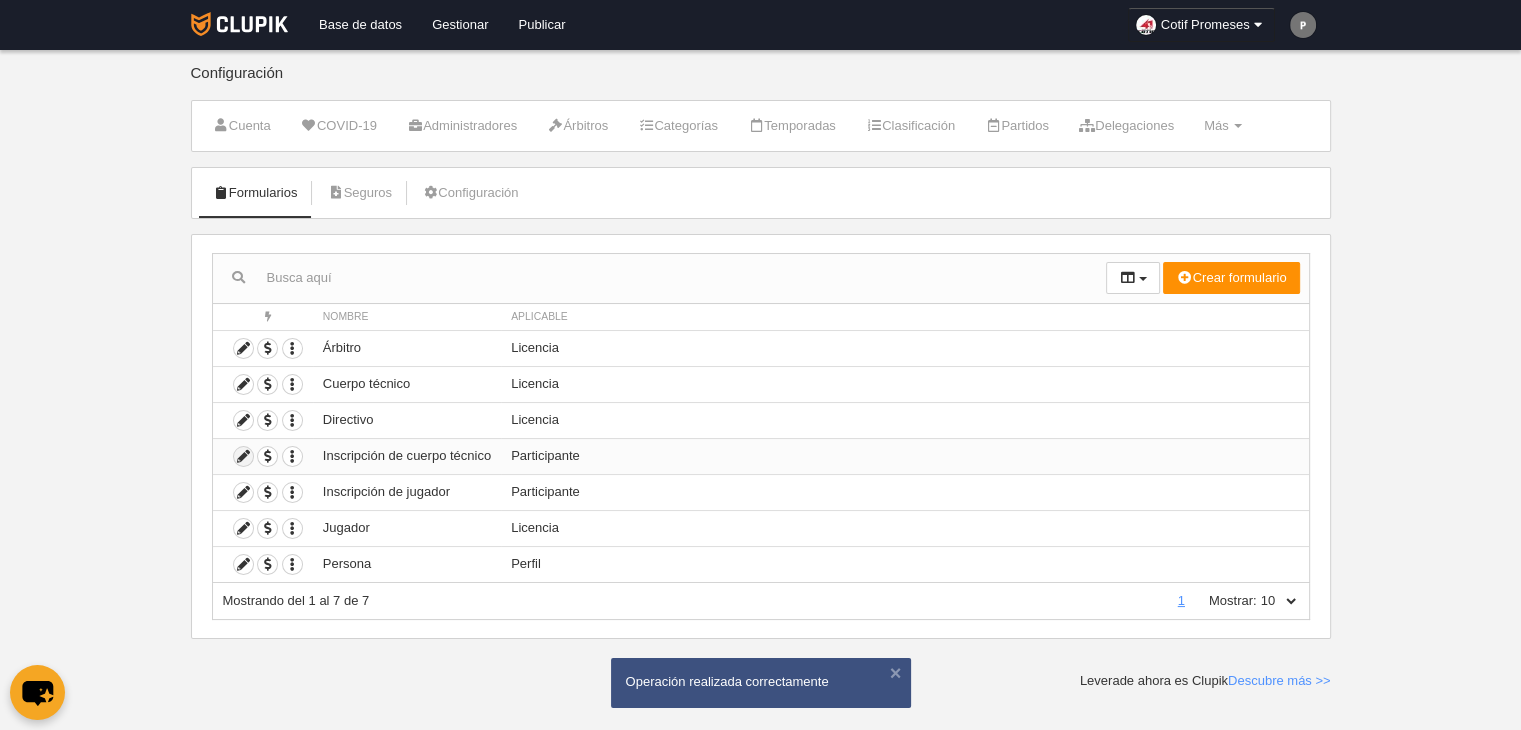 click at bounding box center [243, 456] 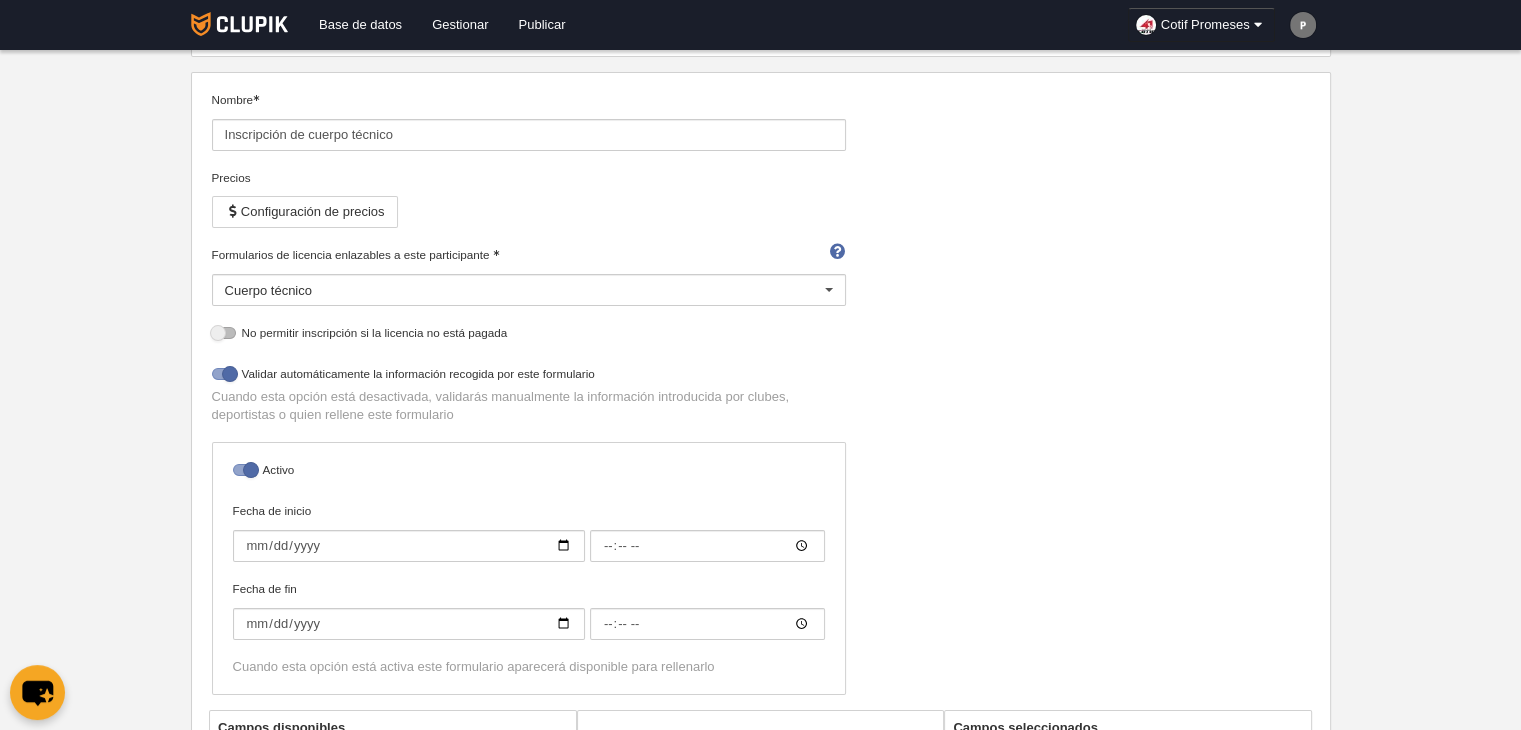 scroll, scrollTop: 207, scrollLeft: 0, axis: vertical 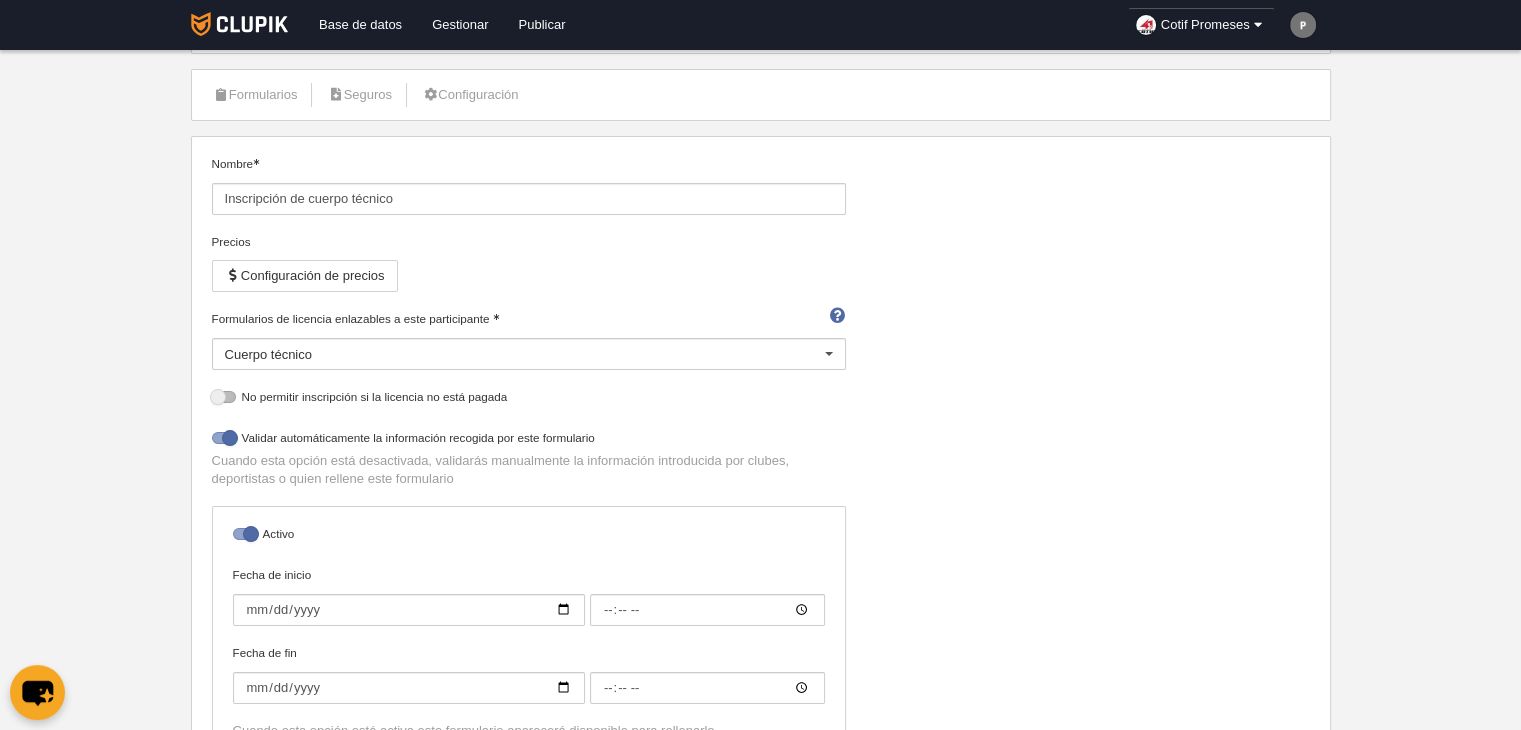 click on "Nombre
Inscripción de cuerpo técnico
Precios
Configuración de precios
Formularios de licencia enlazables a este participante
Cuerpo técnico                   Directivo     Árbitro     Jugador     Cuerpo técnico     No hay resultados para la búsqueda   No hay opciones
No permitir inscripción si la licencia no está pagada
Validar automáticamente la información recogida por este formulario
Cuando esta opción está desactivada, validarás manualmente la información introducida por clubes, deportistas o quien rellene este formulario
Activo
Fecha de inicio
Fecha de fin" at bounding box center [760, 464] 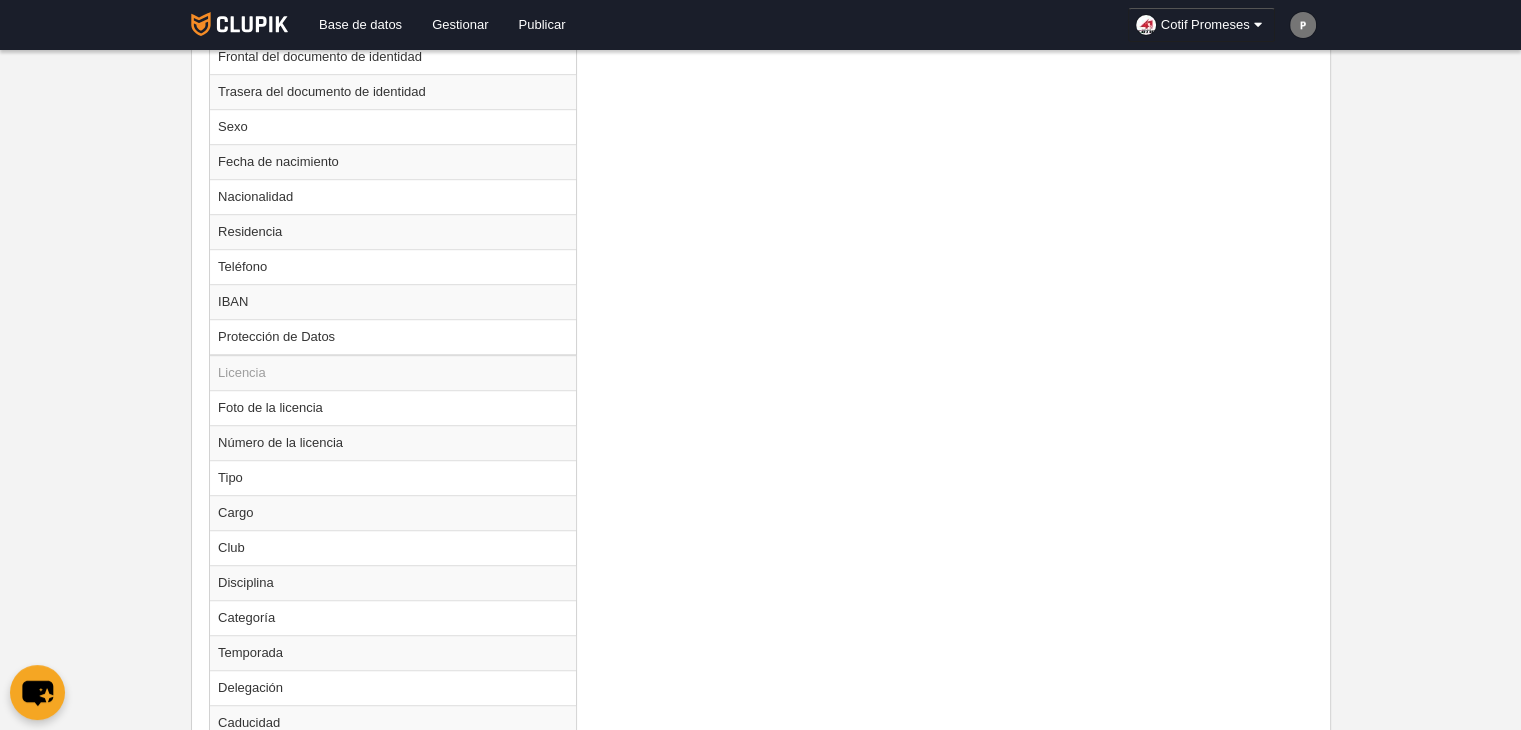 scroll, scrollTop: 1408, scrollLeft: 0, axis: vertical 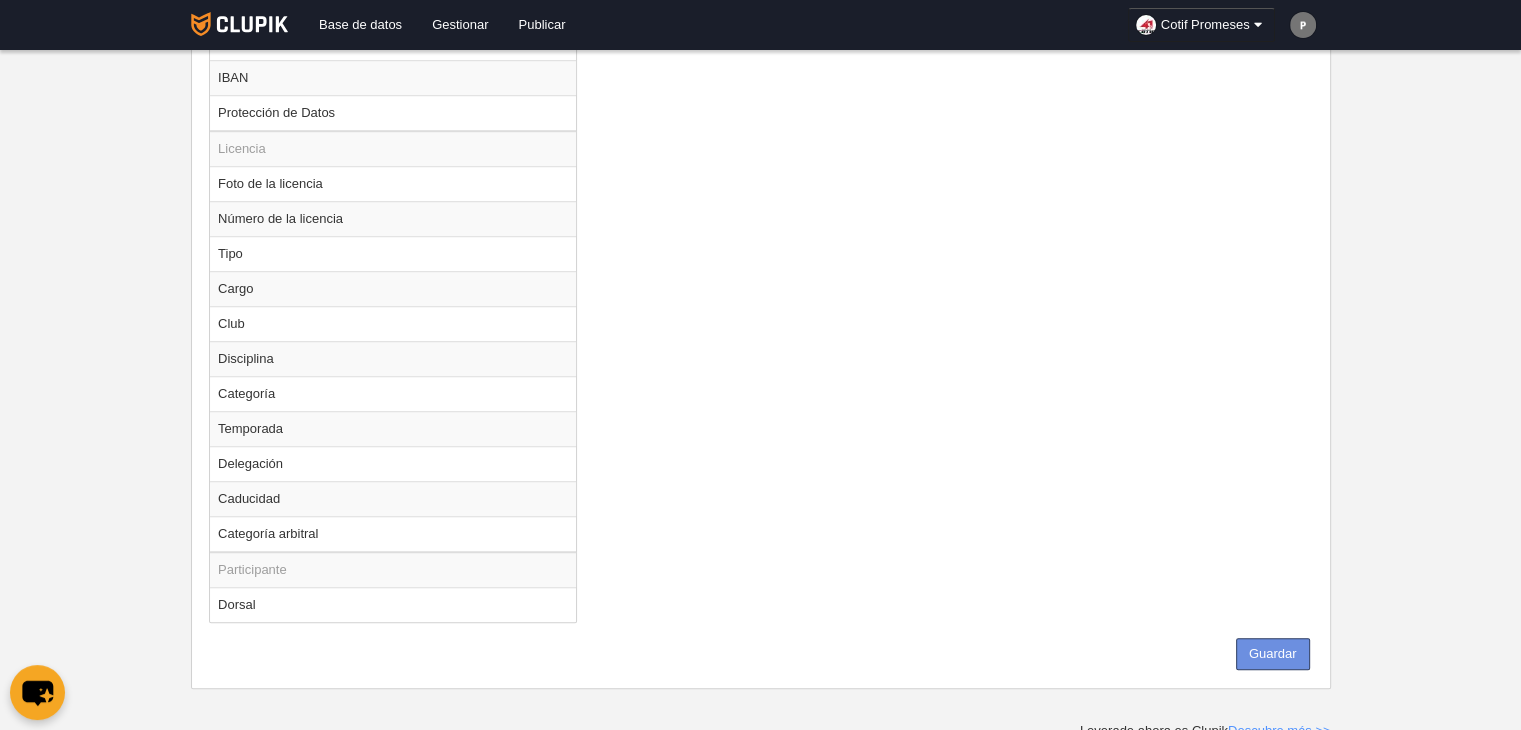 click on "Guardar" at bounding box center [1273, 654] 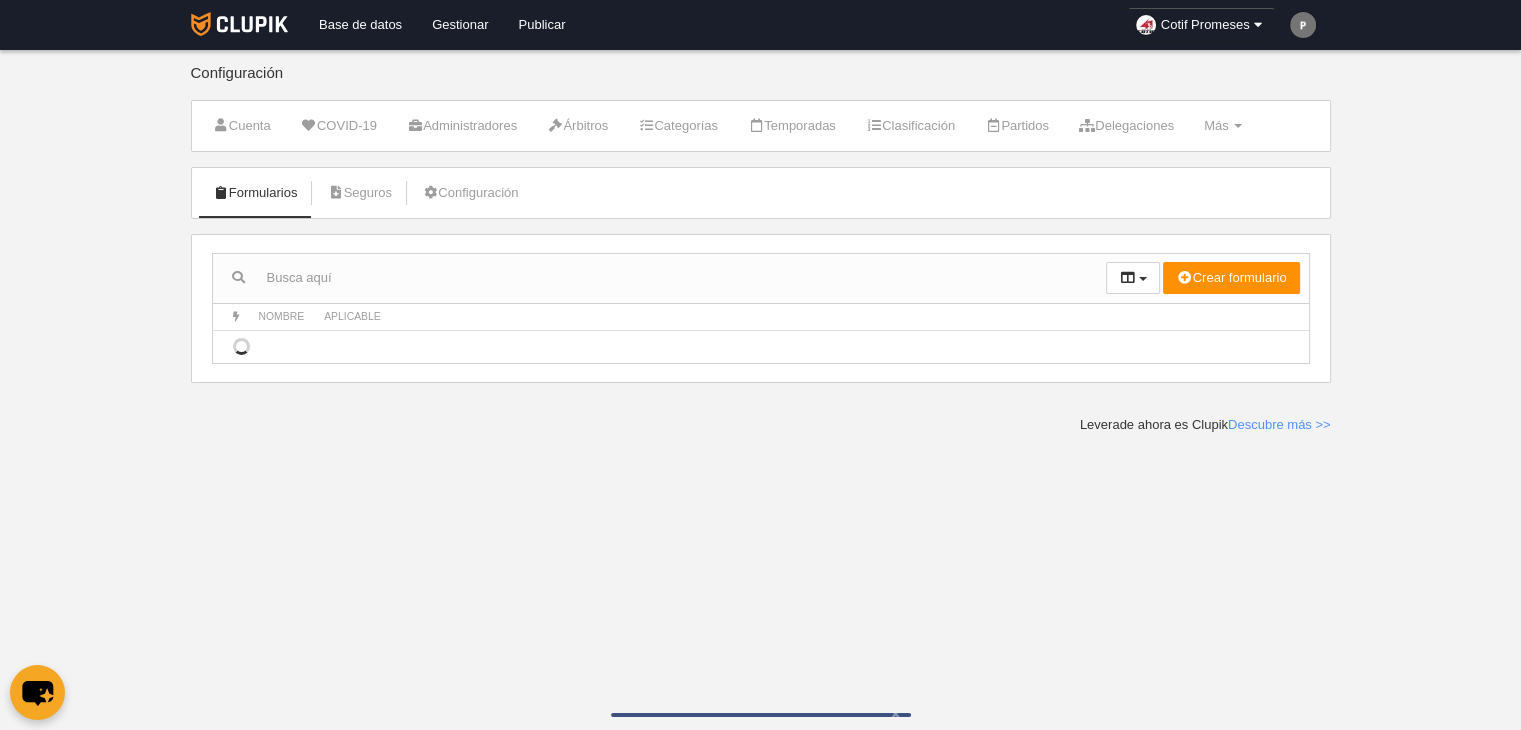 scroll, scrollTop: 0, scrollLeft: 0, axis: both 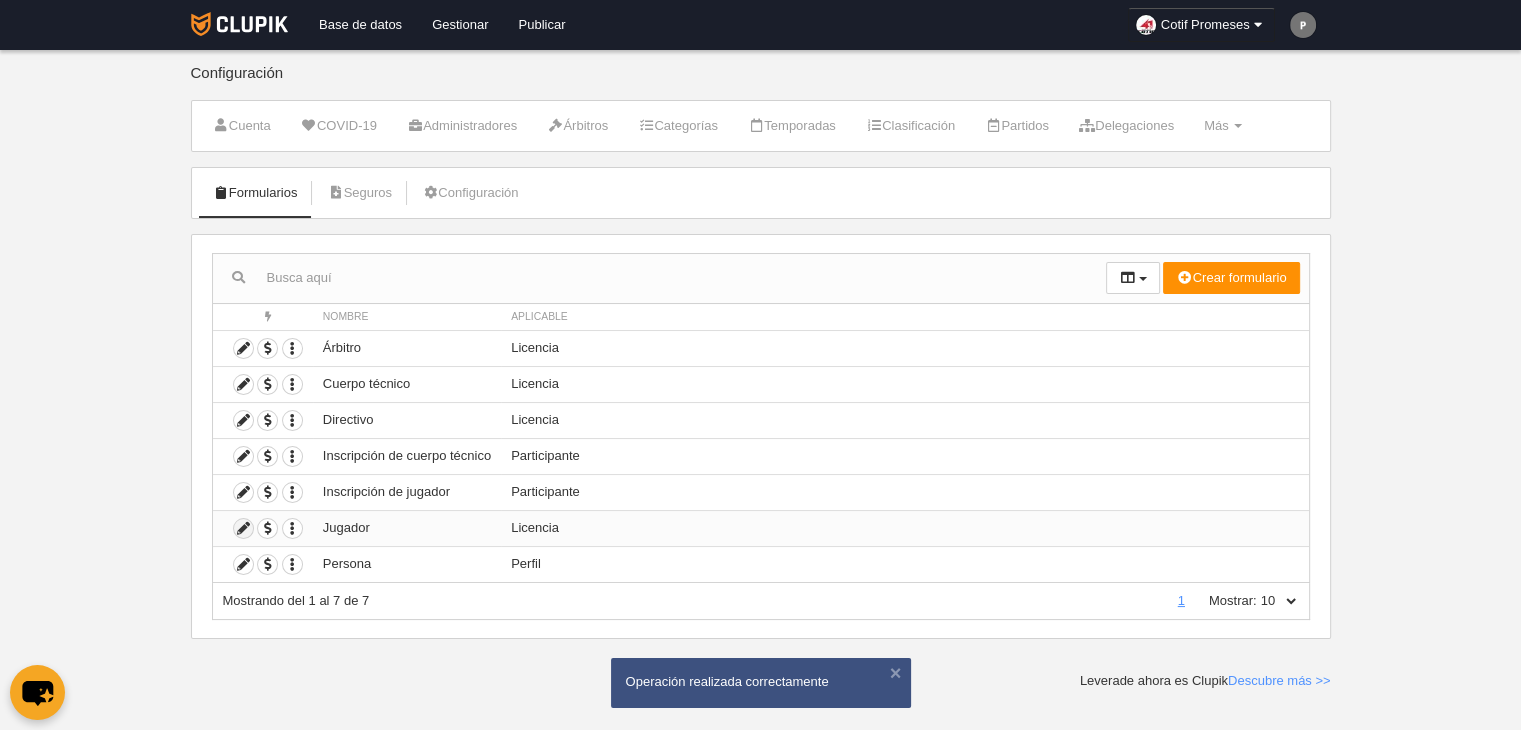 click at bounding box center [243, 528] 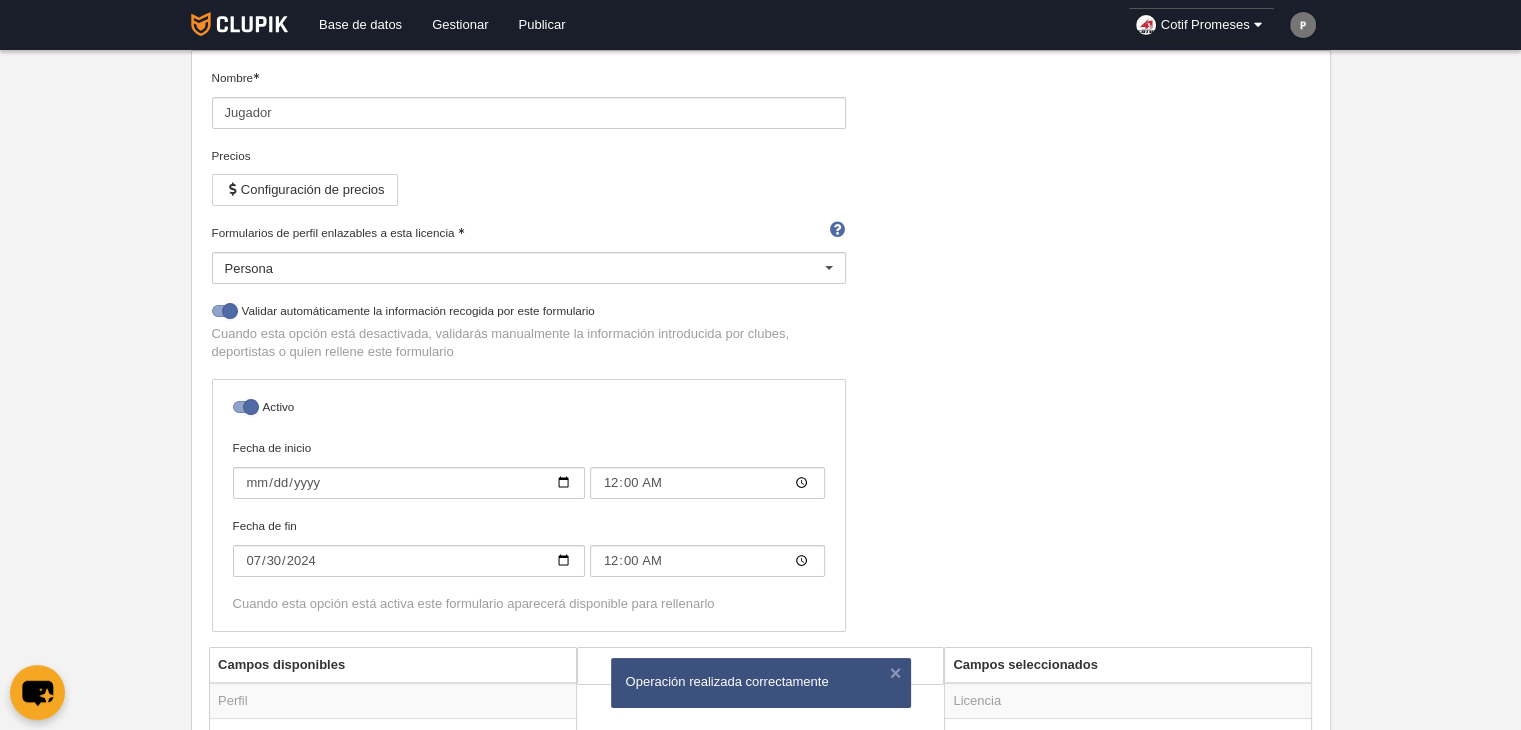 scroll, scrollTop: 188, scrollLeft: 0, axis: vertical 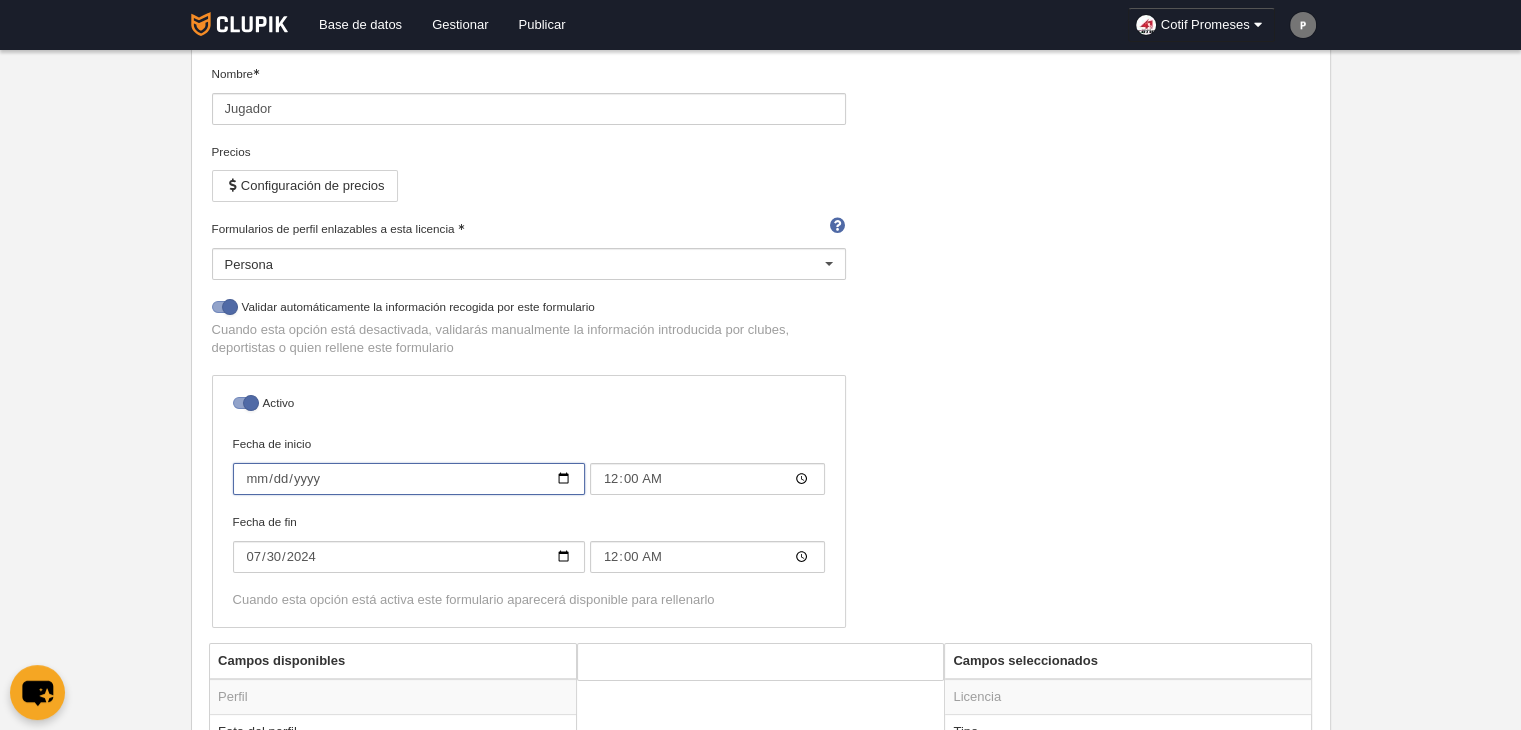 click on "[DATE]" at bounding box center [409, 479] 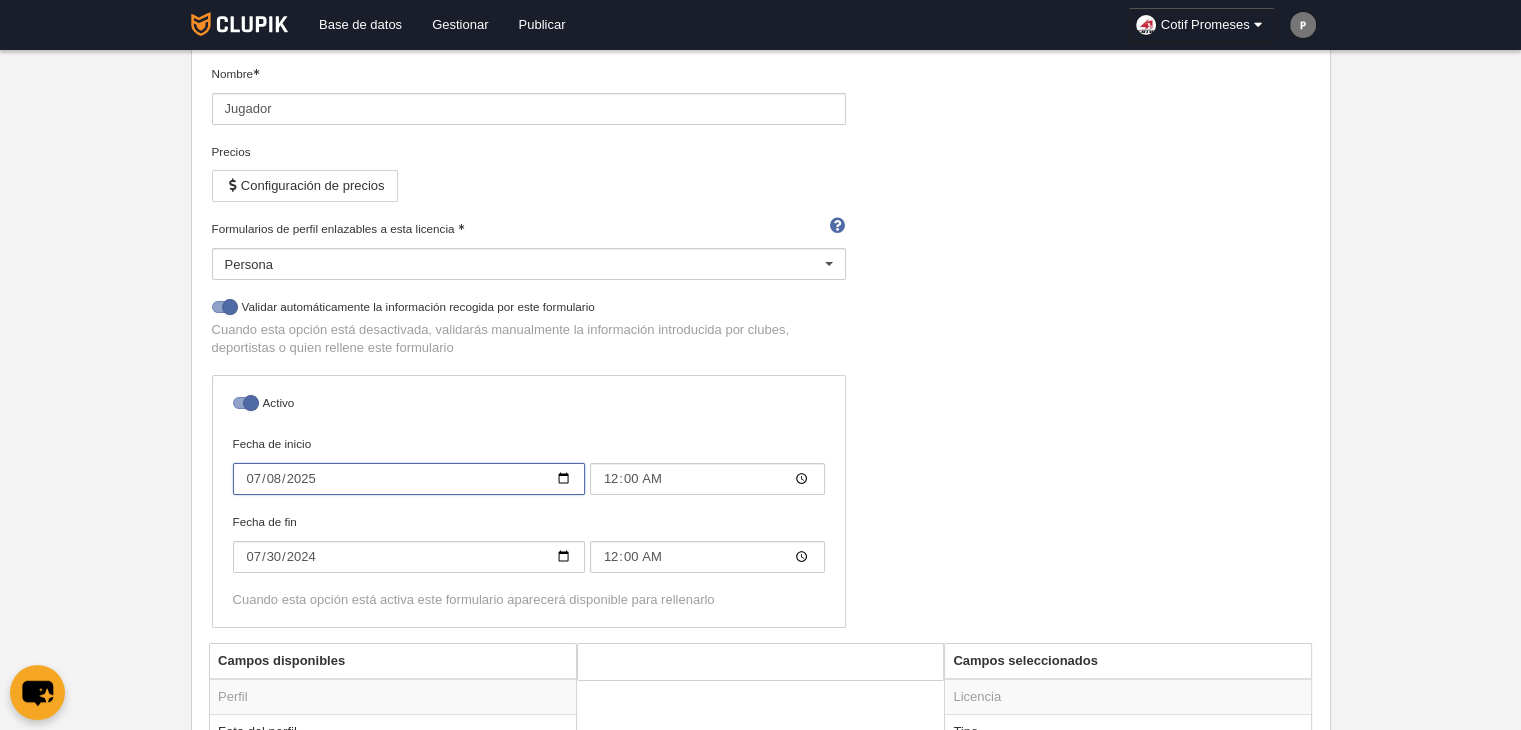 type on "2025-07-08" 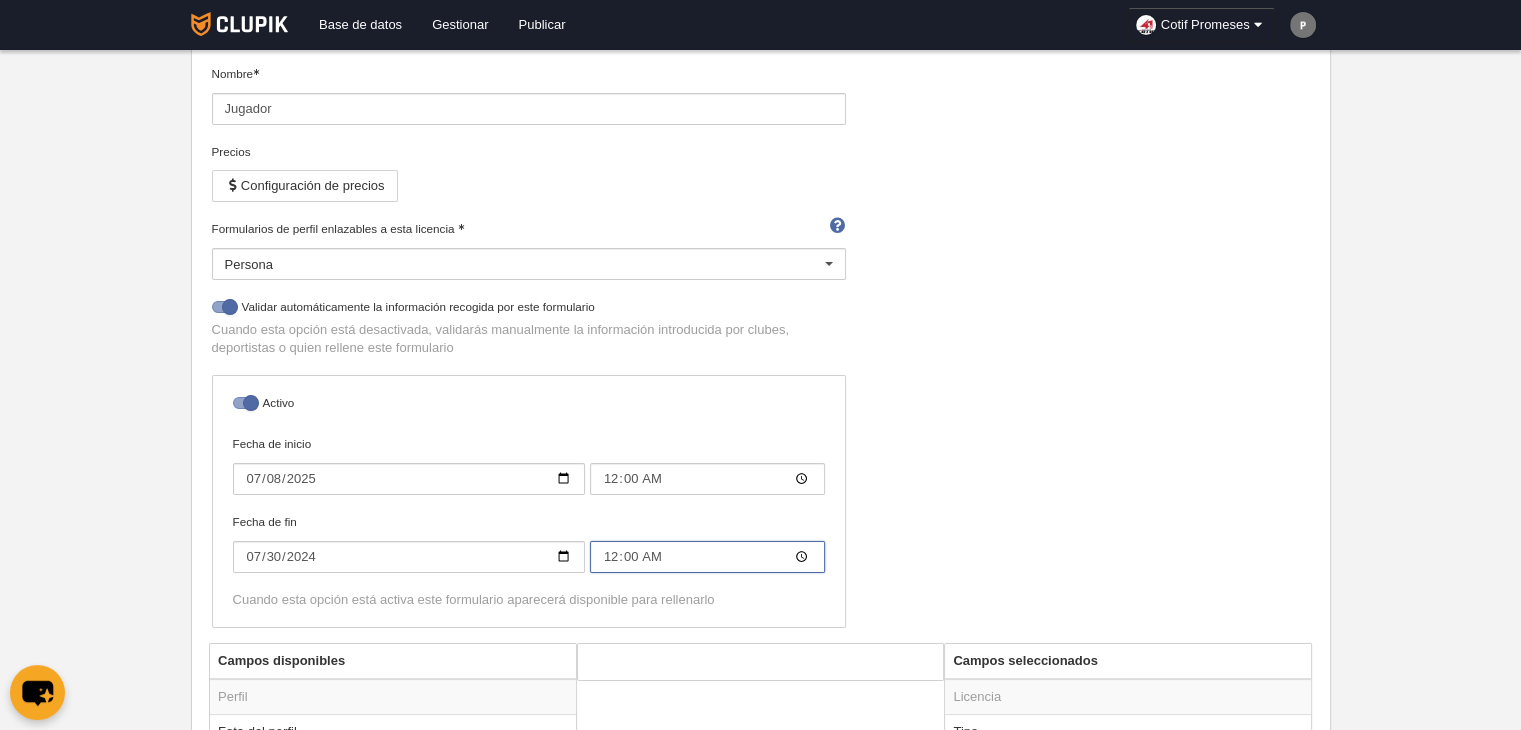 click on "00:00" at bounding box center [707, 479] 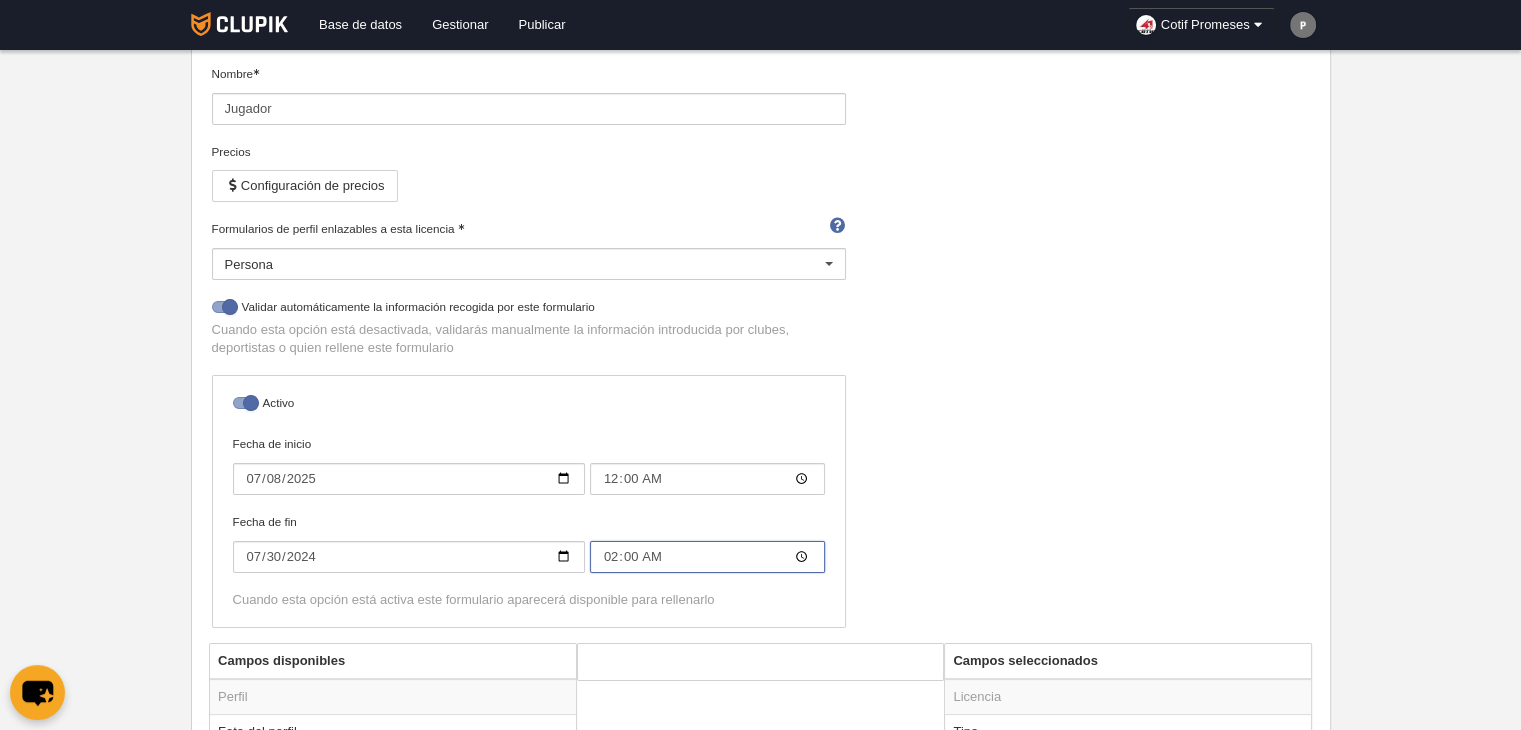 type on "20:00" 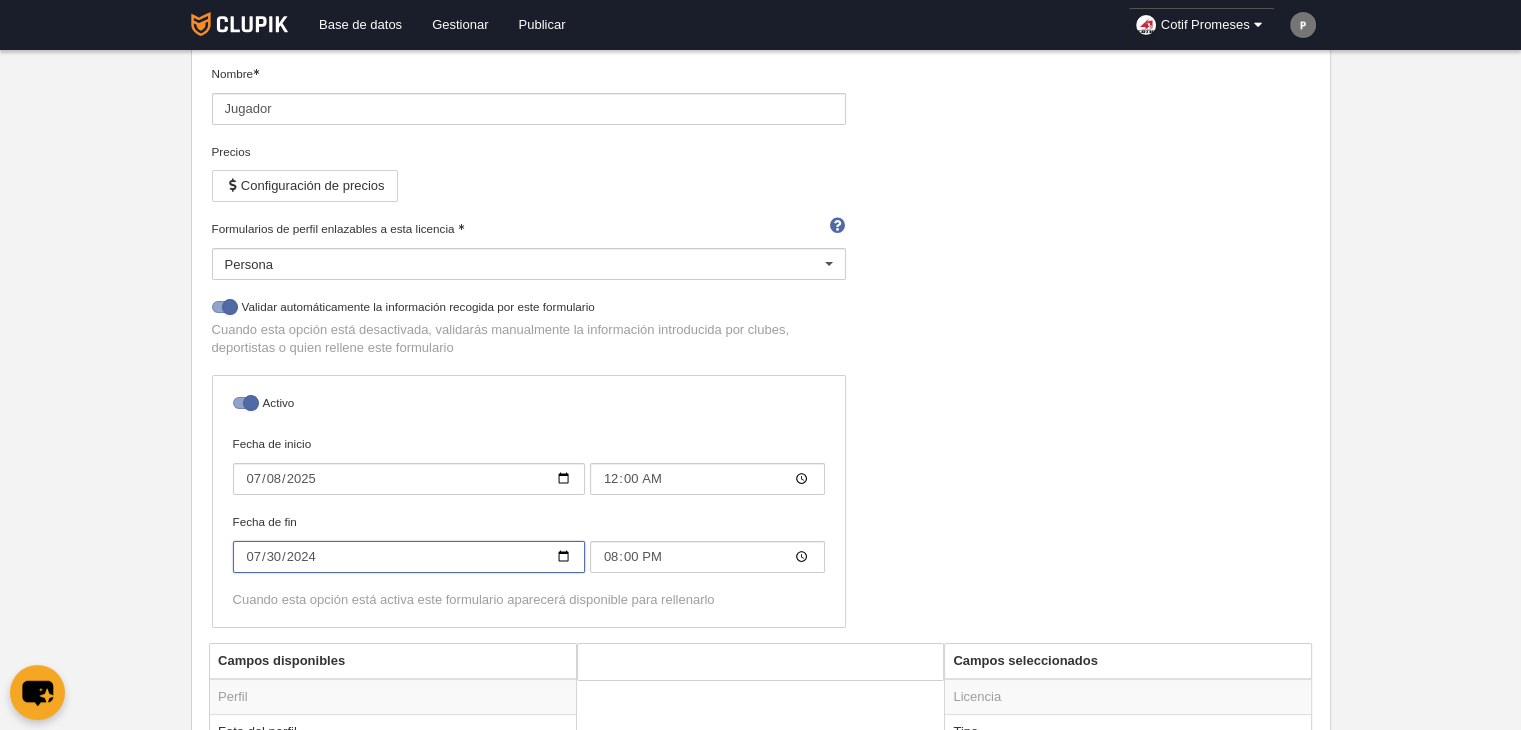 click on "2024-07-30" at bounding box center (409, 479) 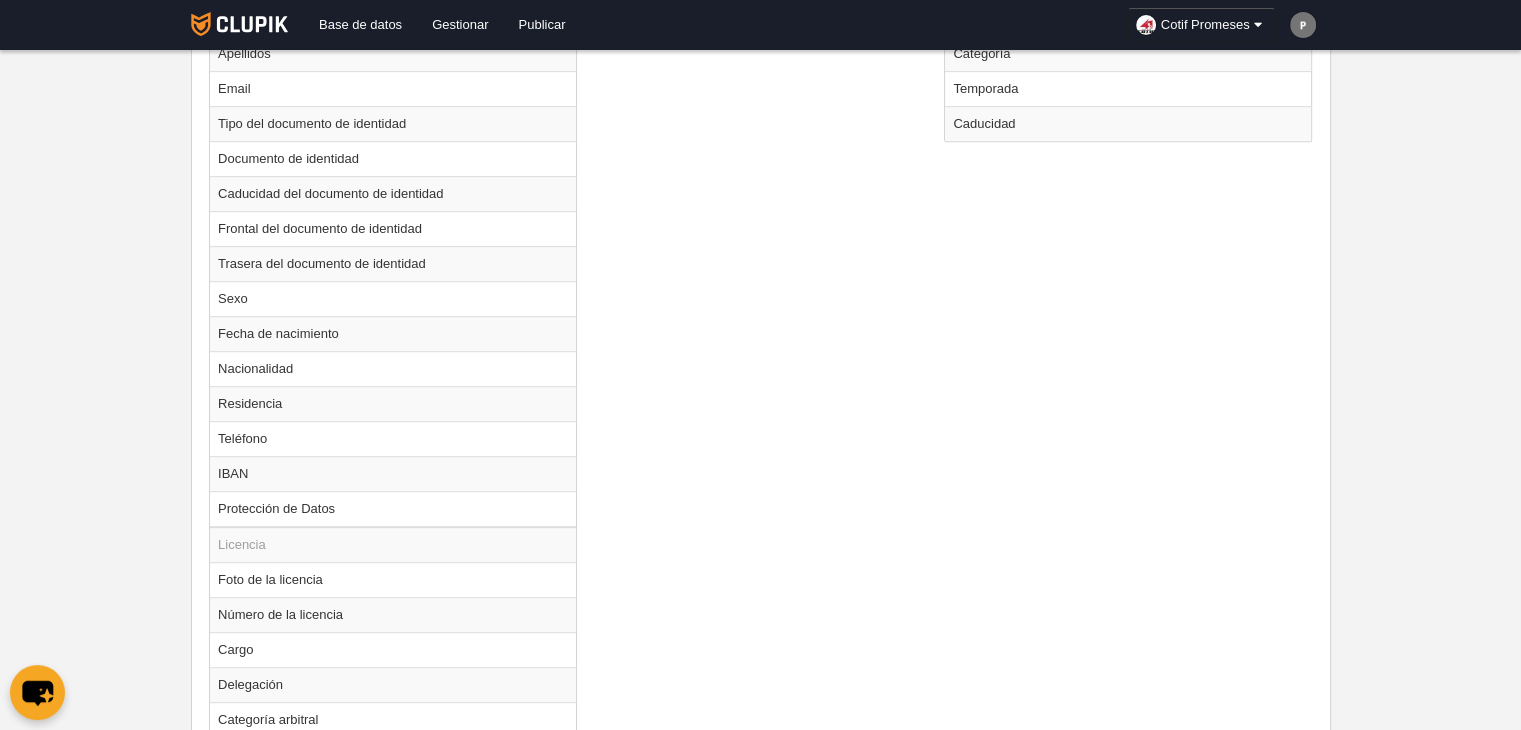 scroll, scrollTop: 1088, scrollLeft: 0, axis: vertical 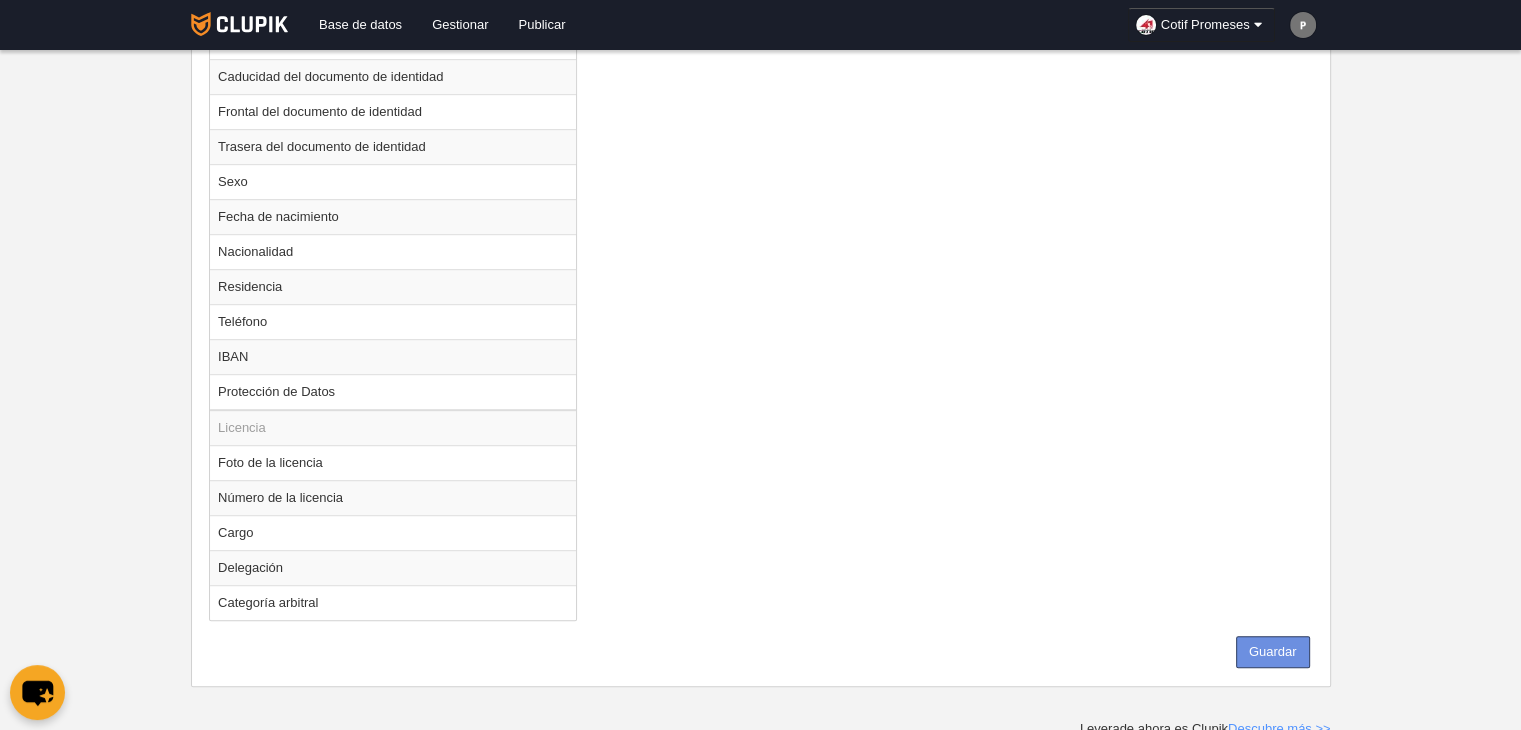 click on "Guardar" at bounding box center [1273, 652] 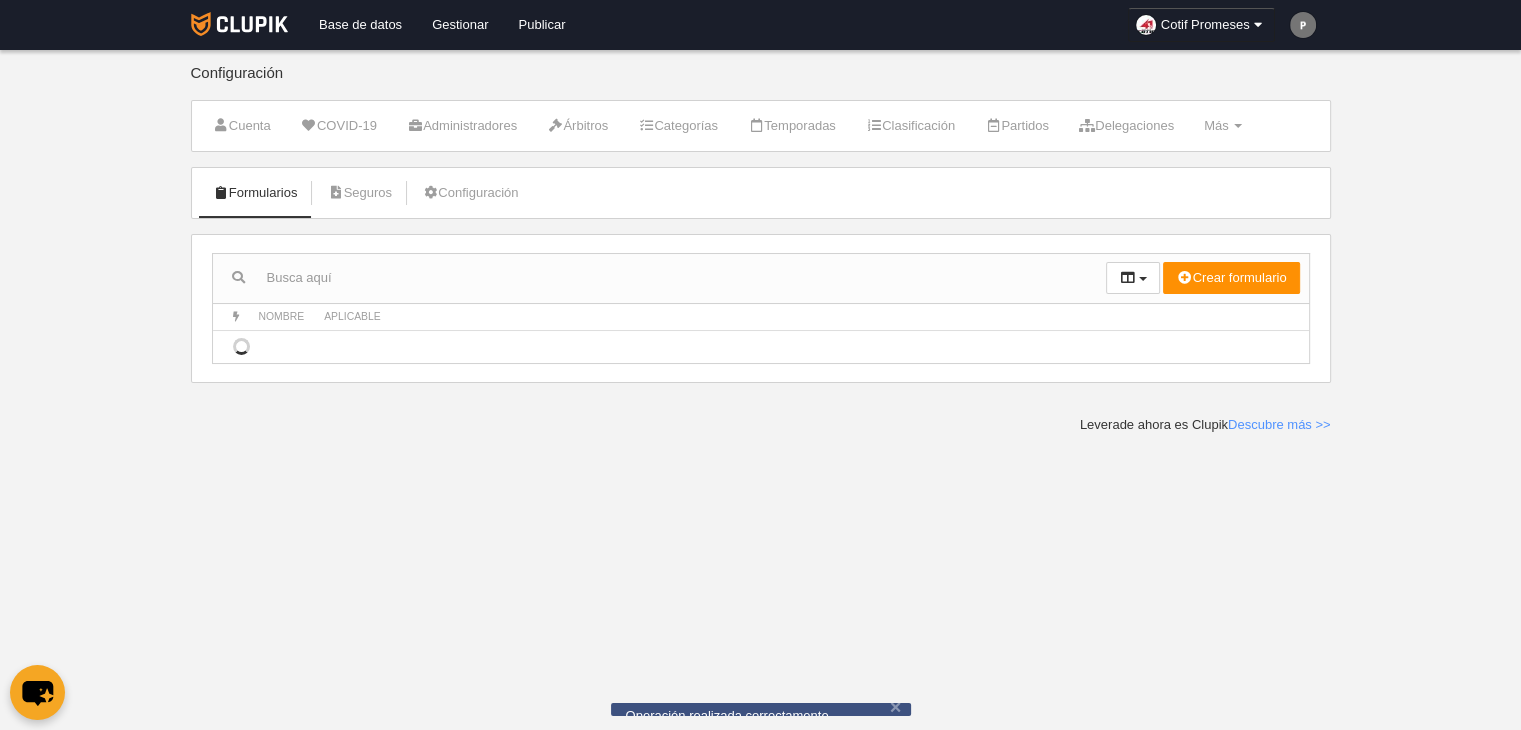 scroll, scrollTop: 0, scrollLeft: 0, axis: both 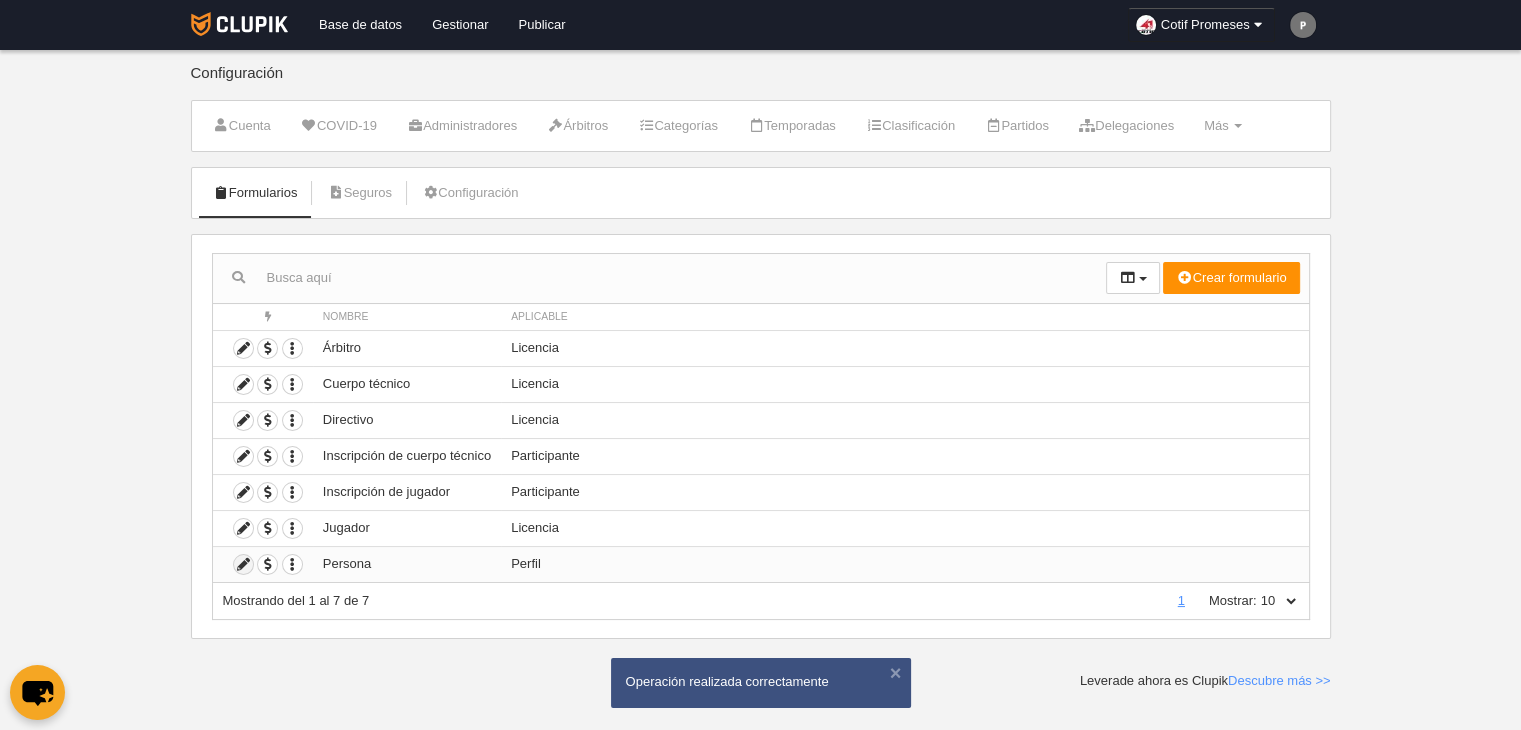 click at bounding box center (243, 564) 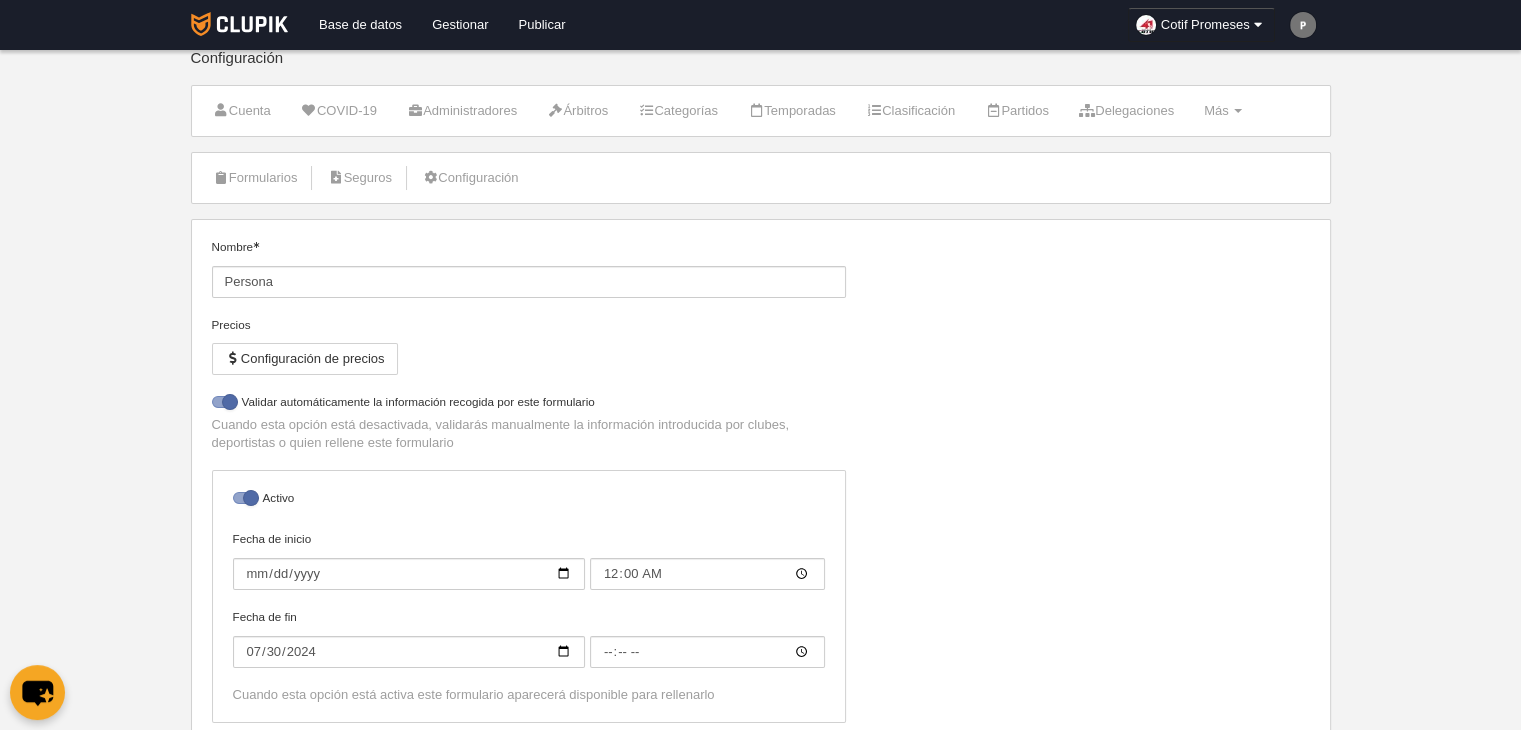 scroll, scrollTop: 0, scrollLeft: 0, axis: both 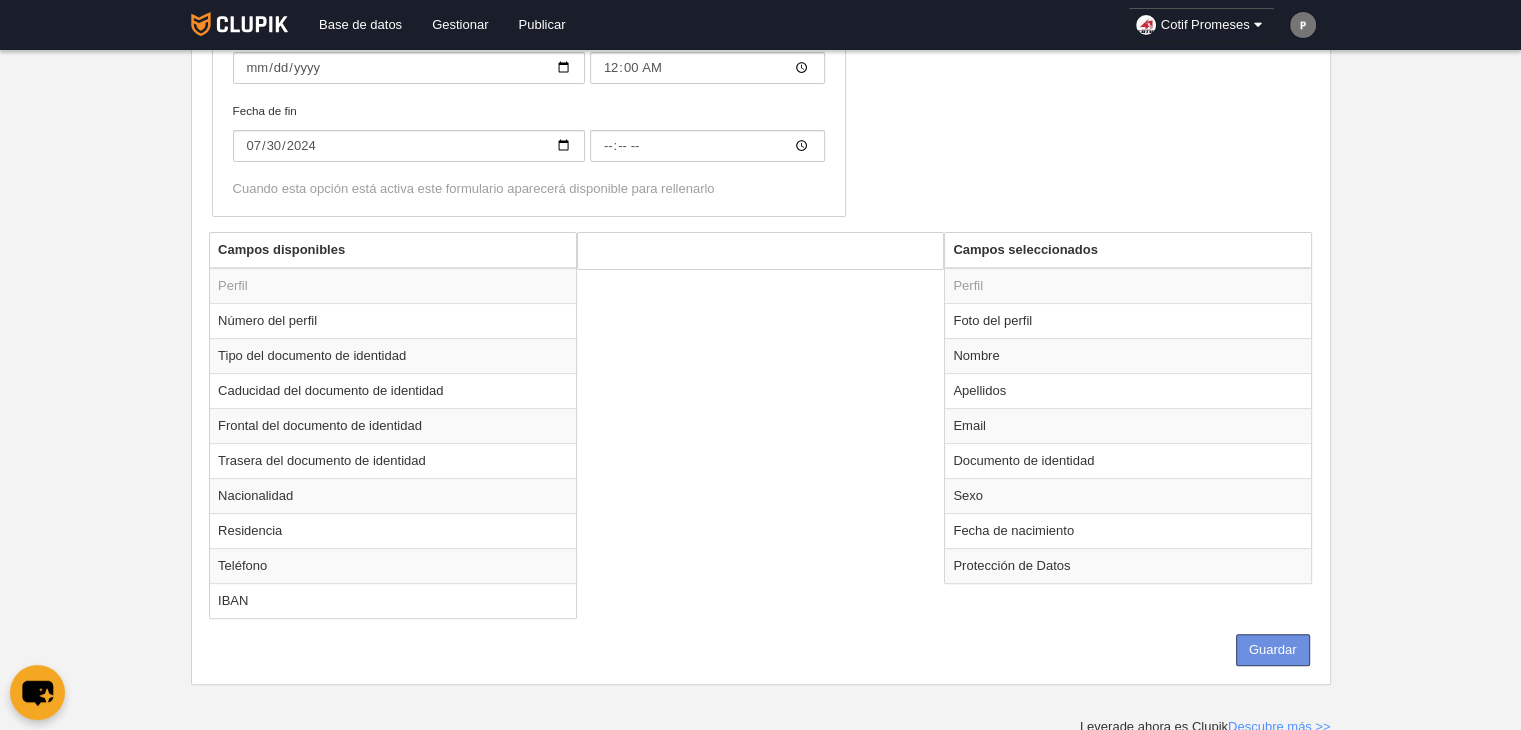 click on "Guardar" at bounding box center (1273, 650) 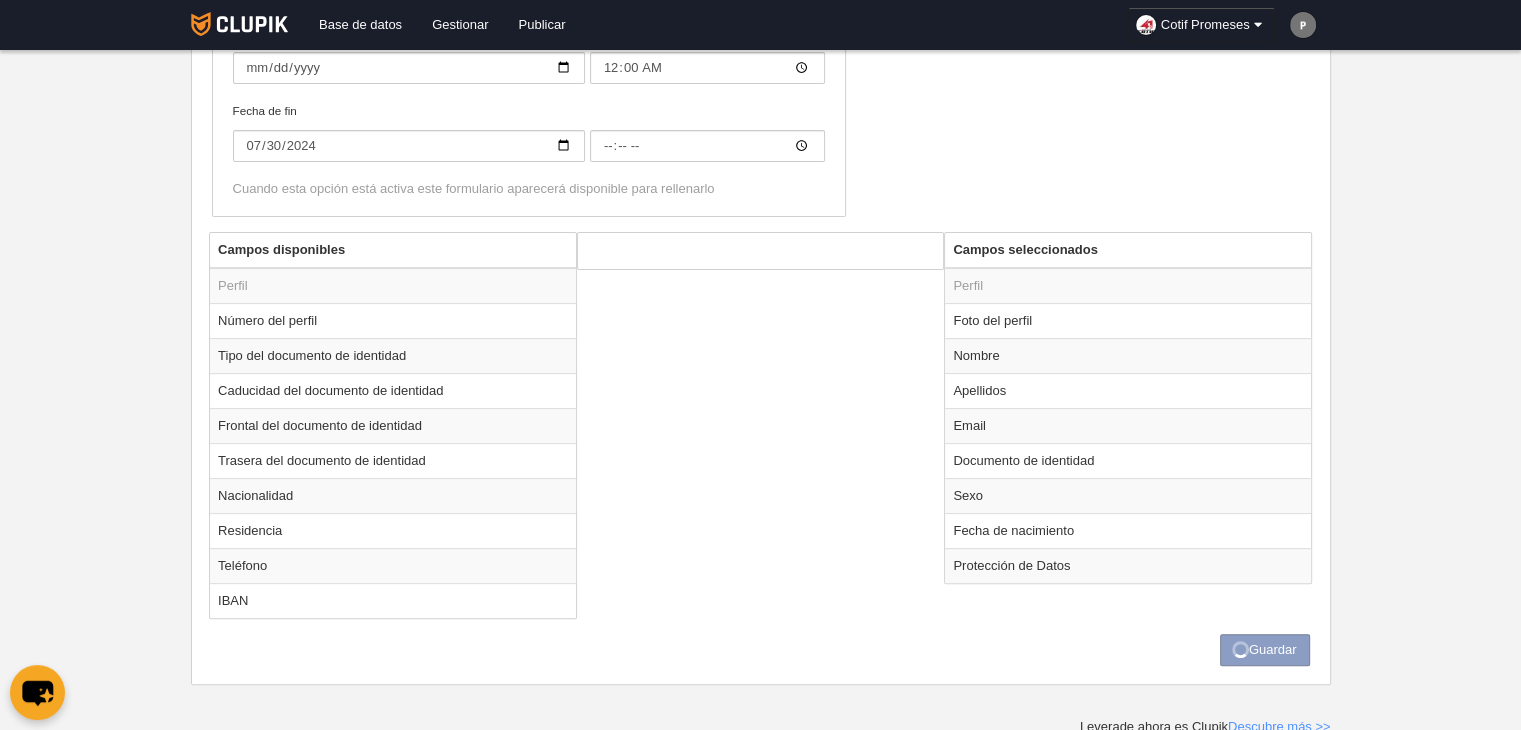 scroll, scrollTop: 0, scrollLeft: 0, axis: both 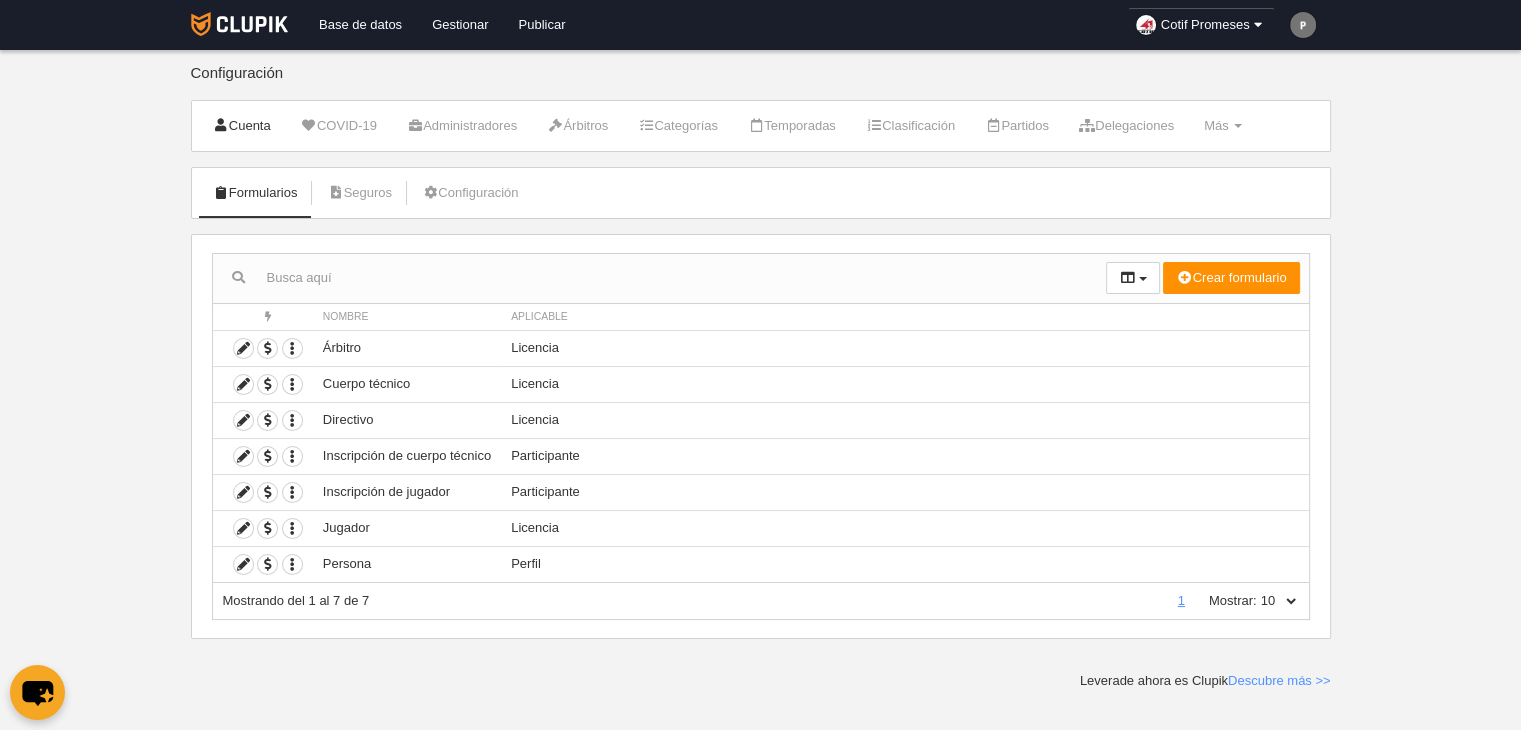 click on "Cuenta" at bounding box center (242, 126) 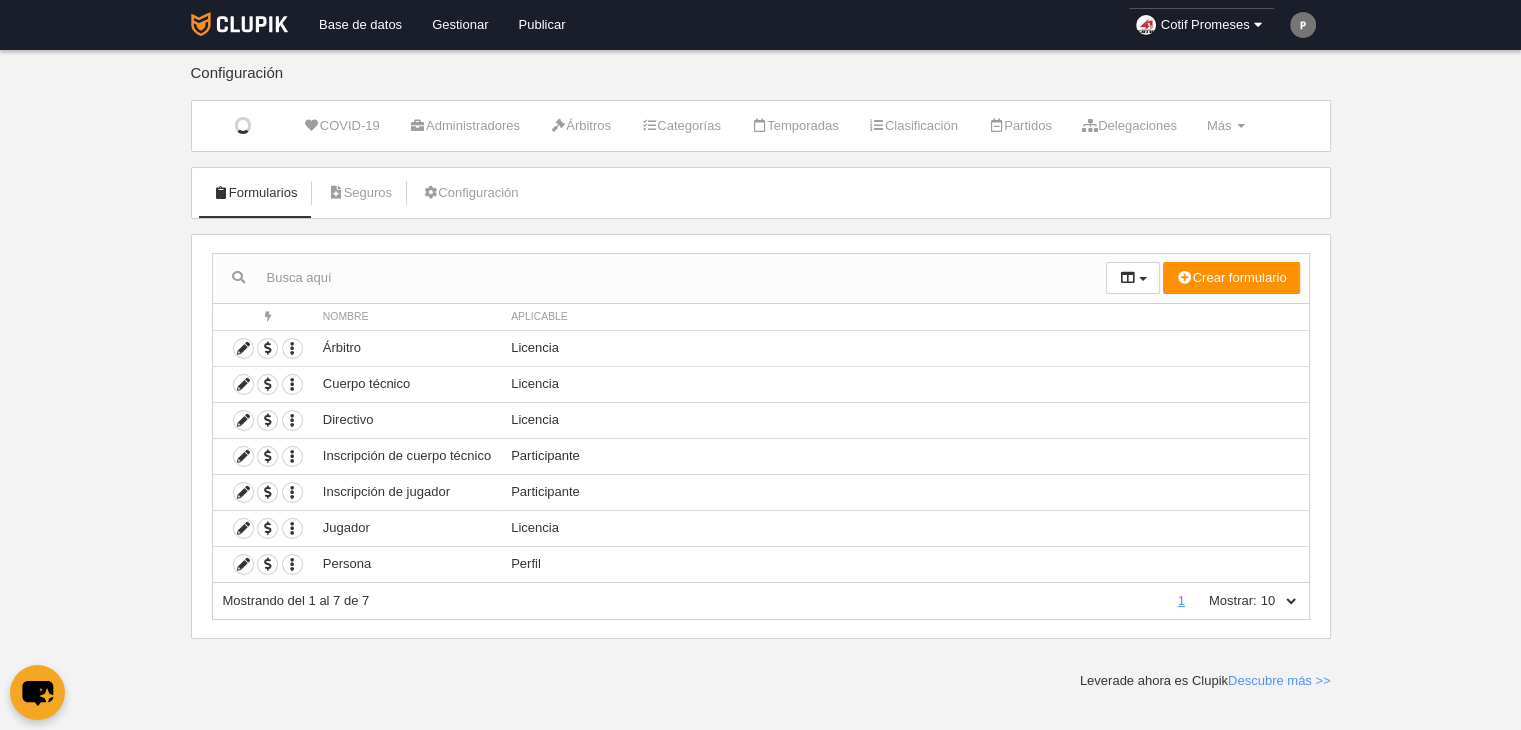 click on "Procesando" at bounding box center (243, 126) 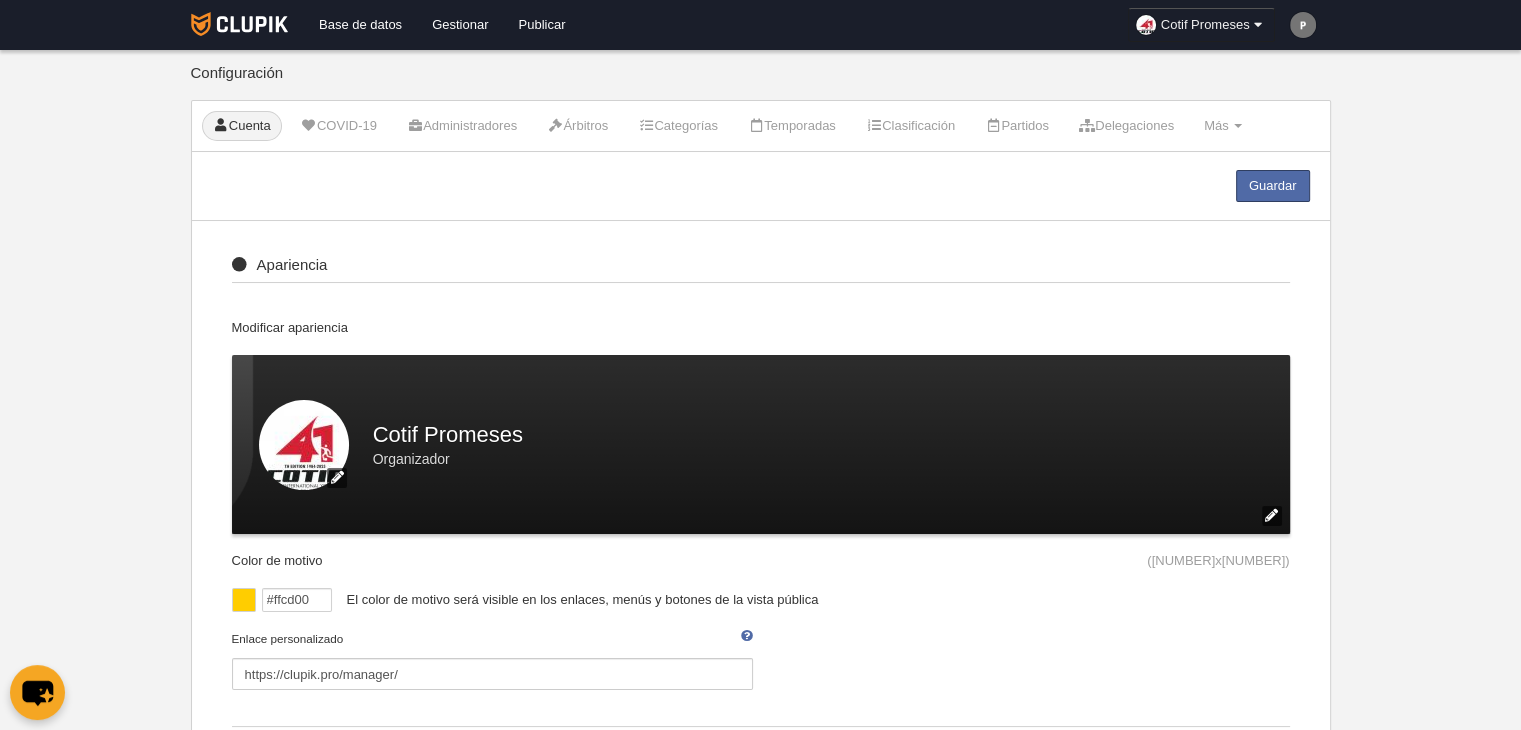 click on "Cotif Promeses" at bounding box center [1205, 25] 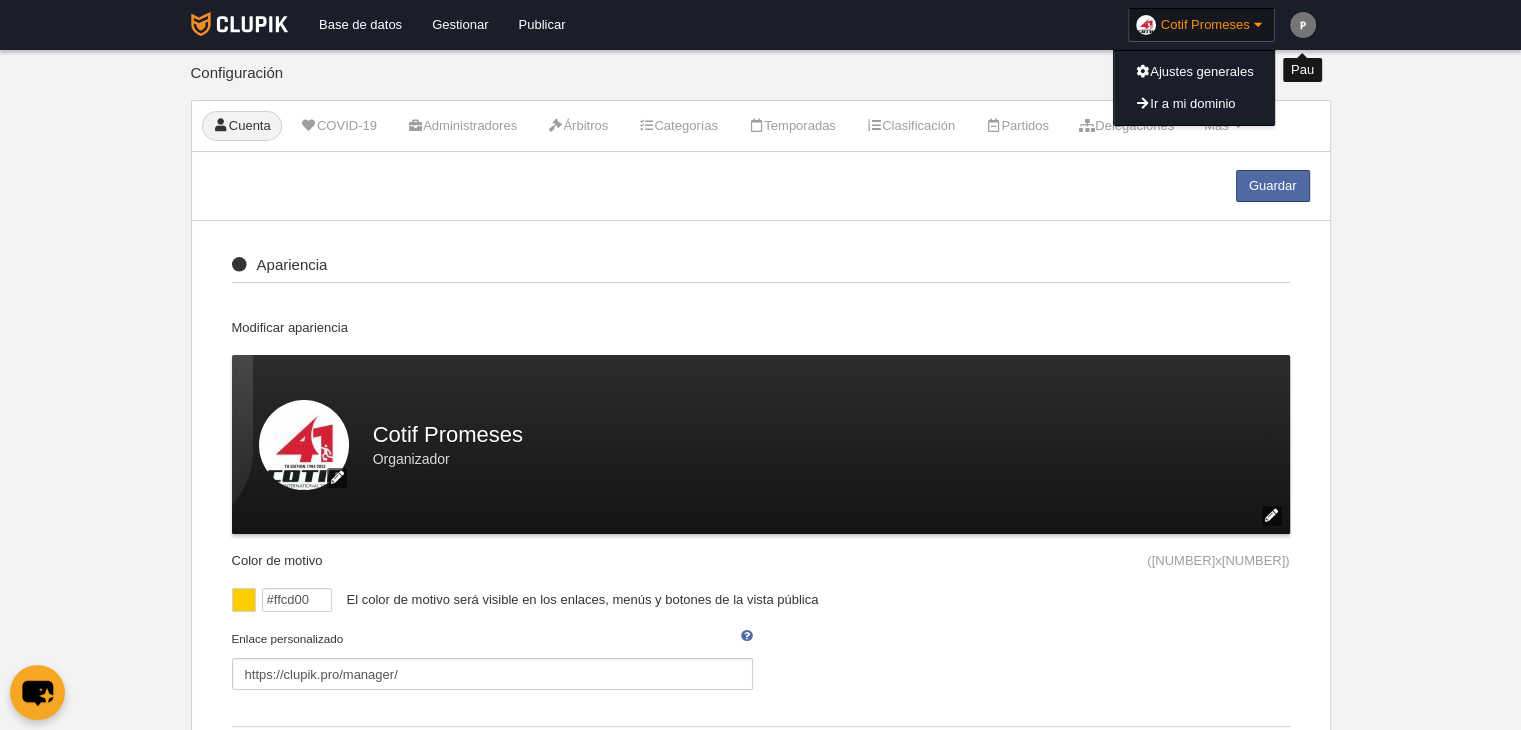 click at bounding box center [1303, 25] 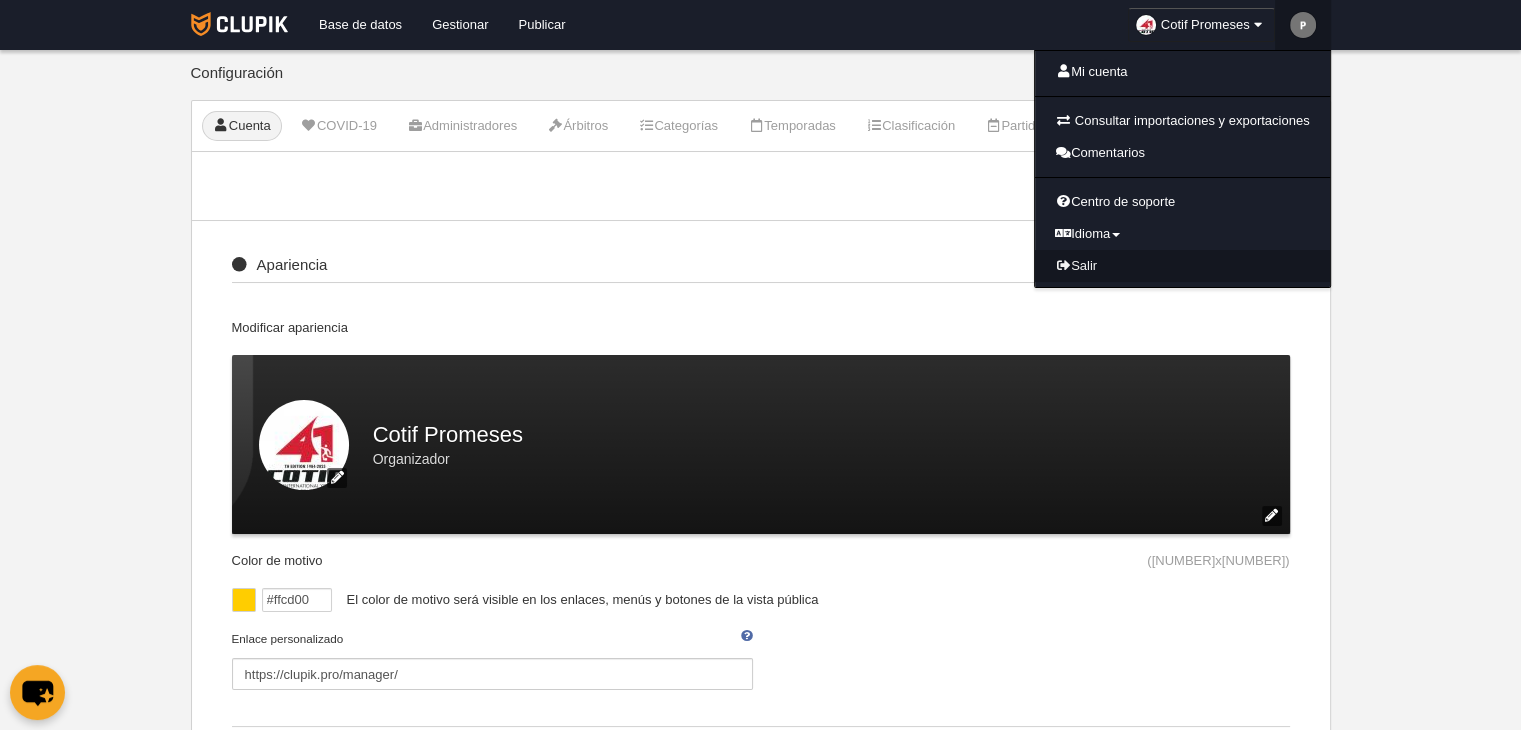 click on "Salir" at bounding box center [1182, 266] 